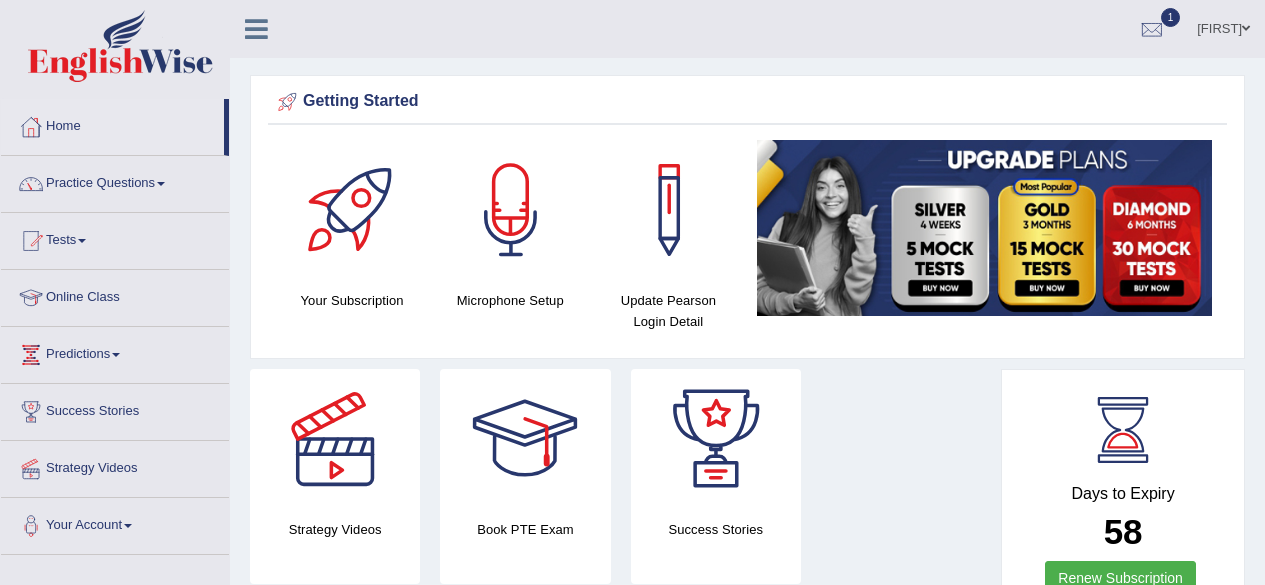 scroll, scrollTop: 0, scrollLeft: 0, axis: both 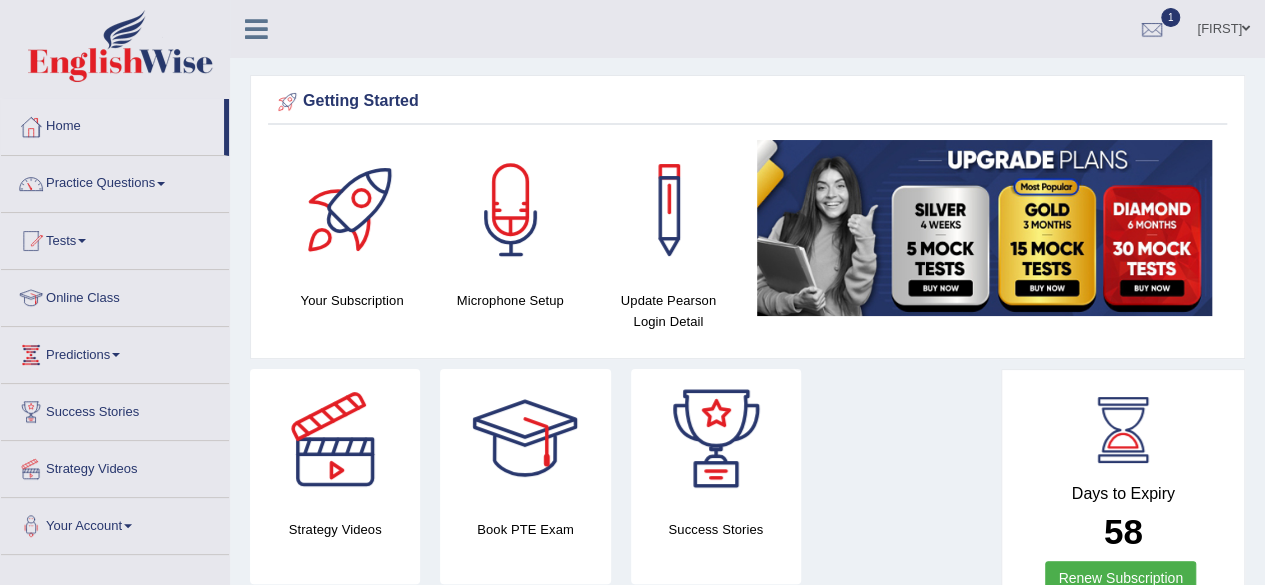 click on "Practice Questions" at bounding box center [115, 181] 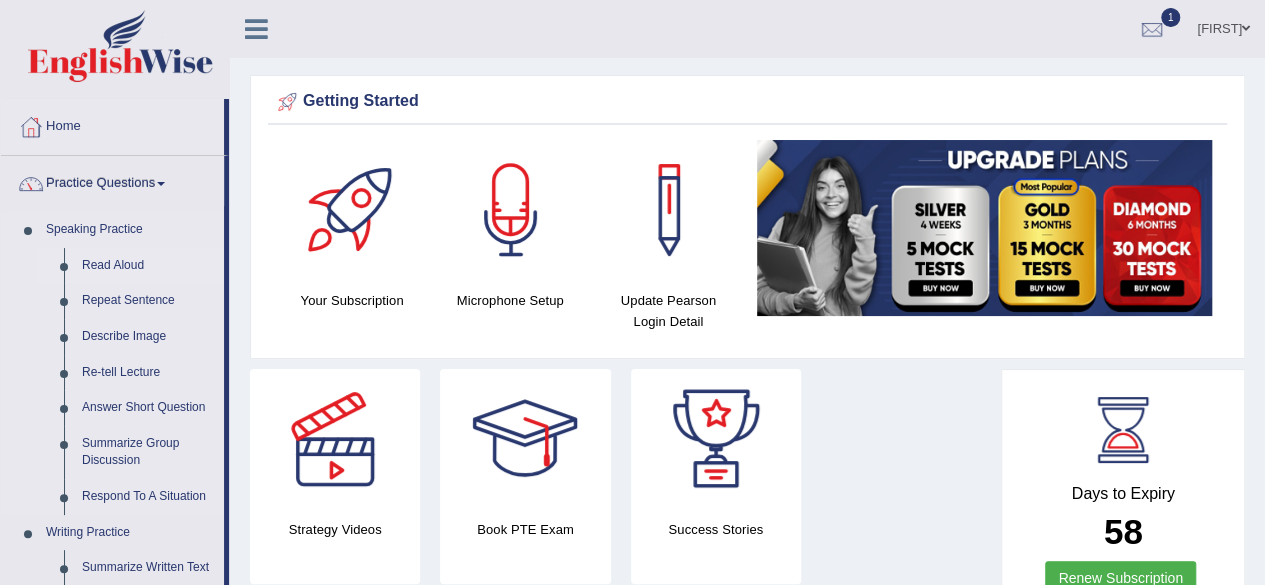 click on "Read Aloud" at bounding box center [148, 266] 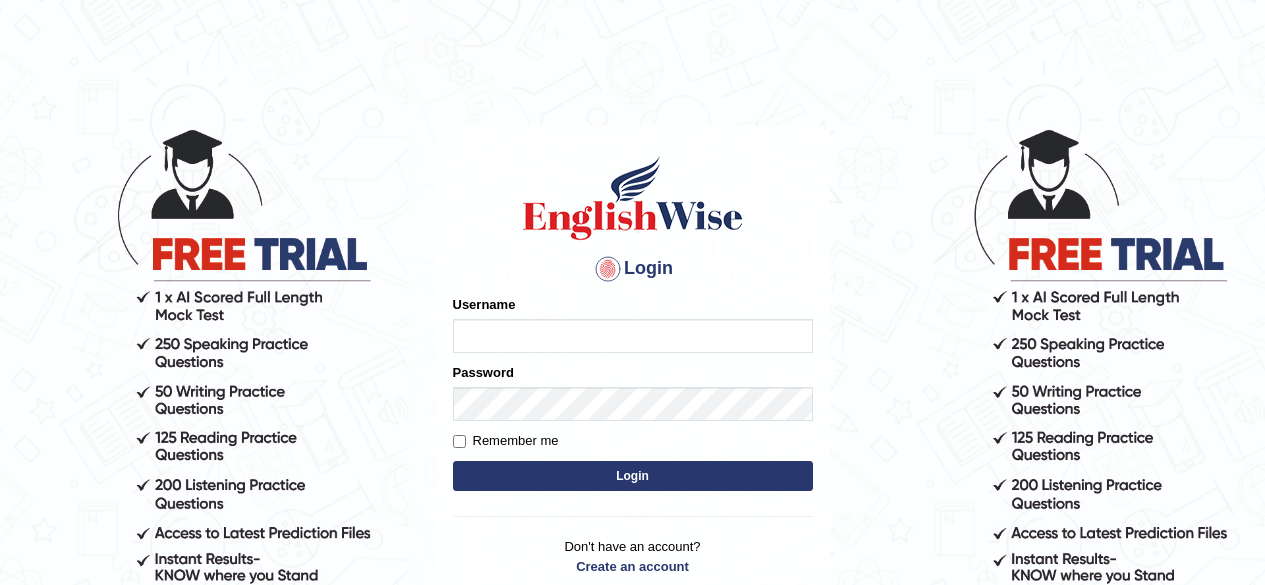 scroll, scrollTop: 0, scrollLeft: 0, axis: both 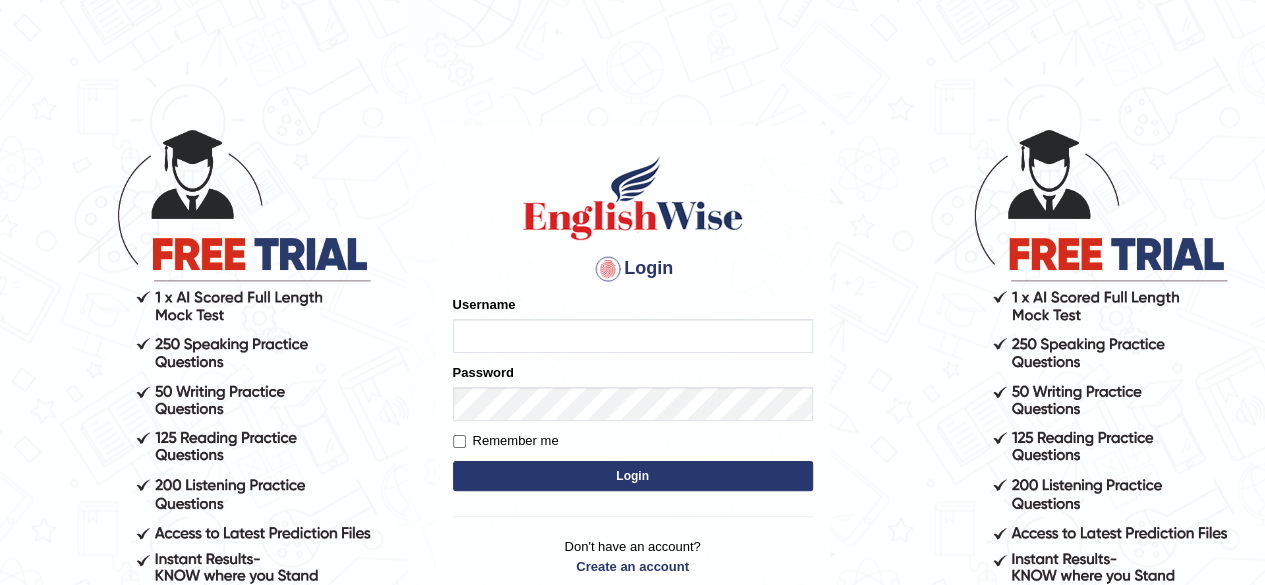 type on "TessyTaison" 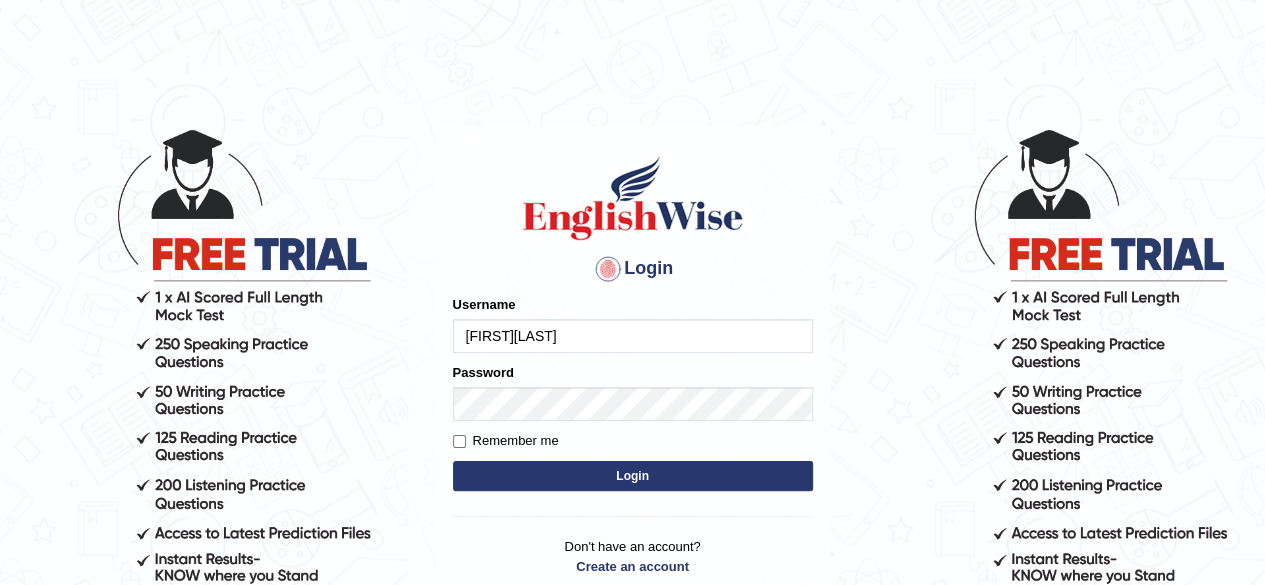 click on "Login" at bounding box center (633, 476) 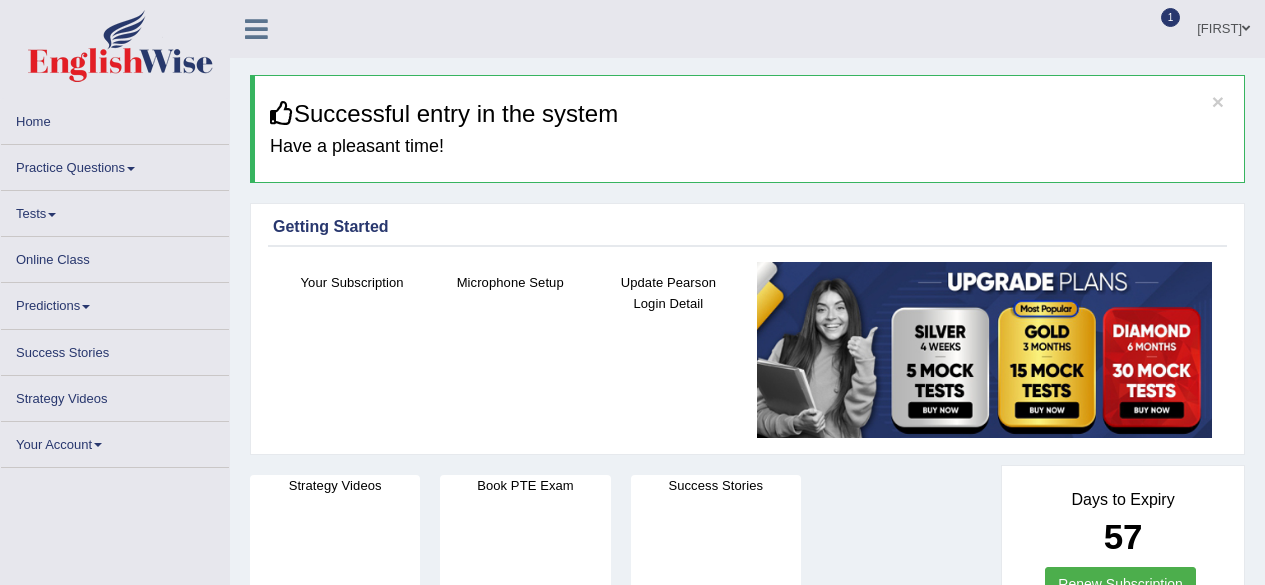 scroll, scrollTop: 0, scrollLeft: 0, axis: both 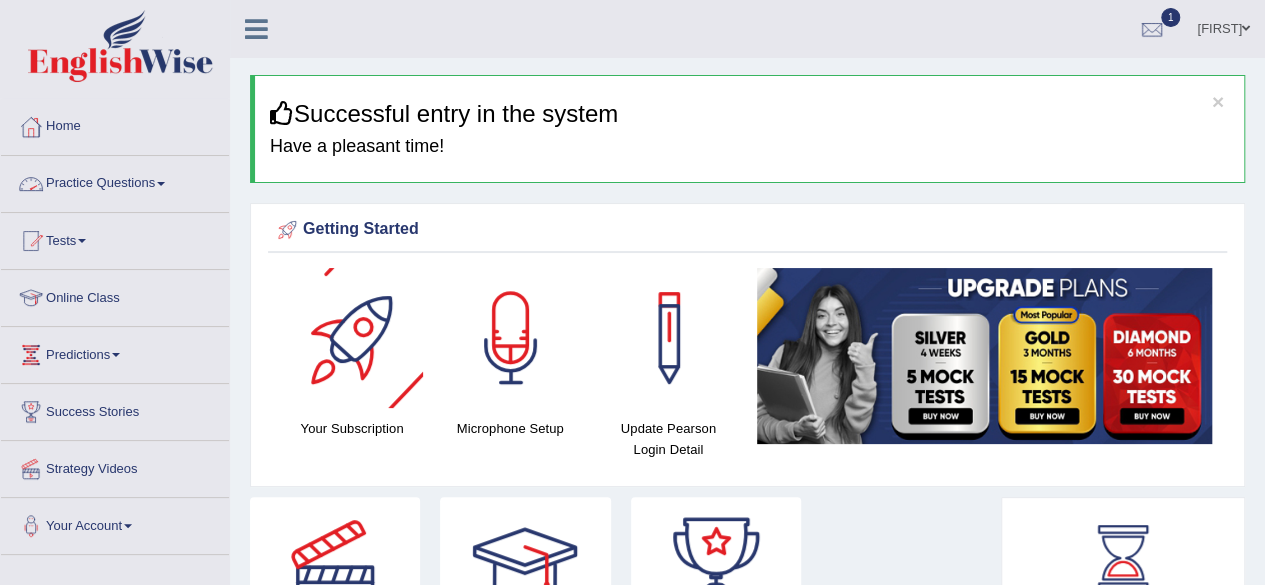 click on "Practice Questions" at bounding box center [115, 181] 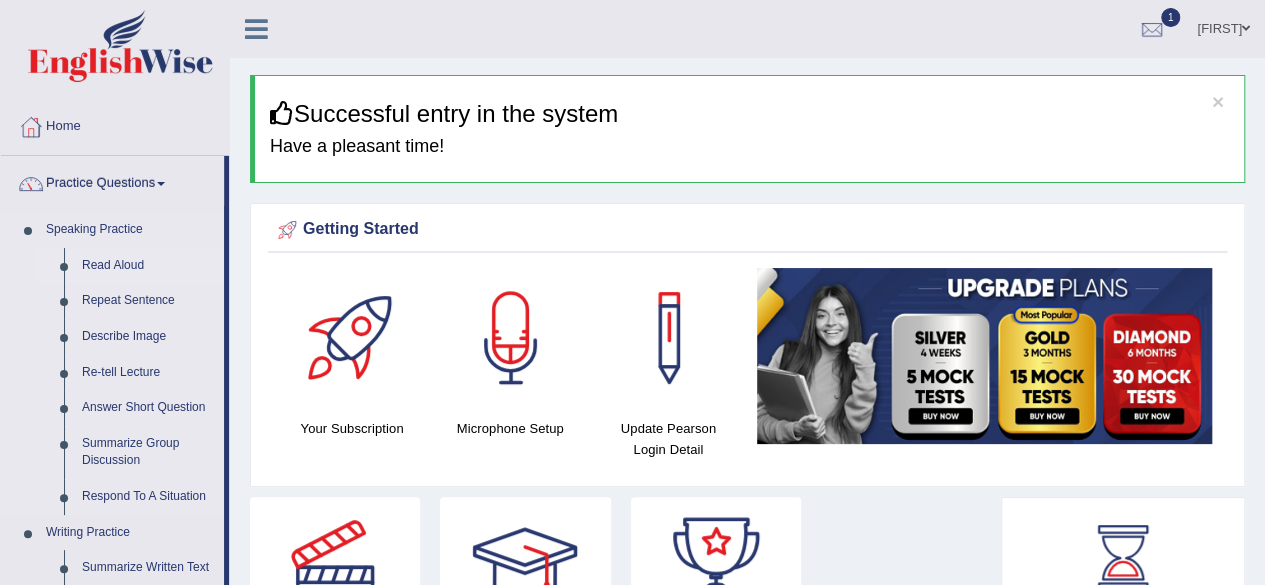 click on "Read Aloud" at bounding box center [148, 266] 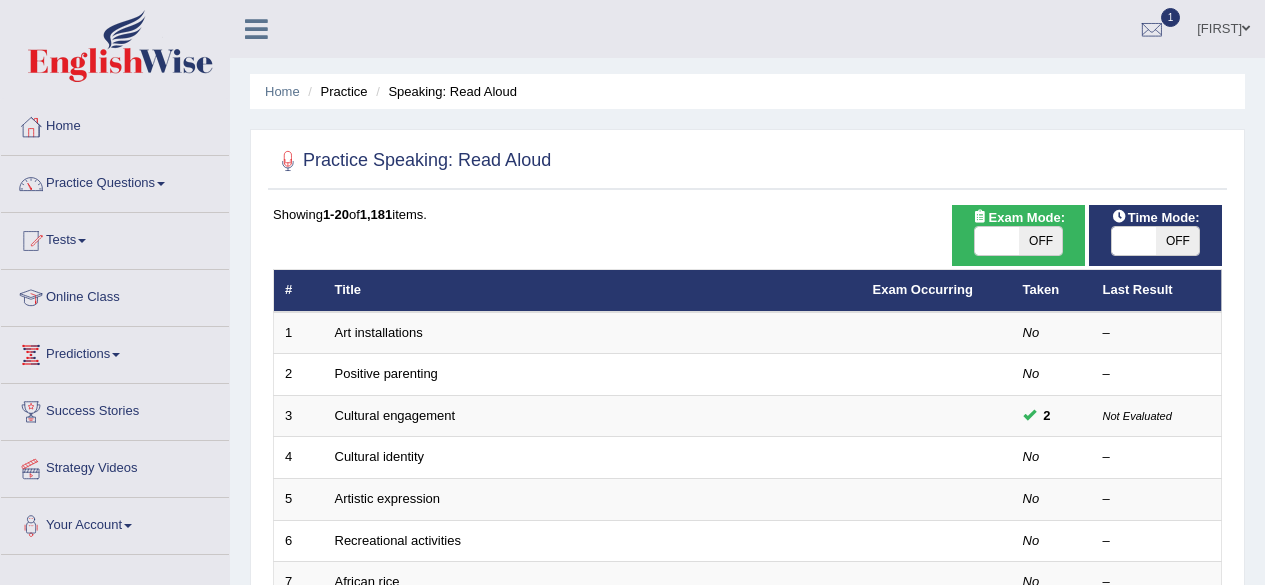 scroll, scrollTop: 0, scrollLeft: 0, axis: both 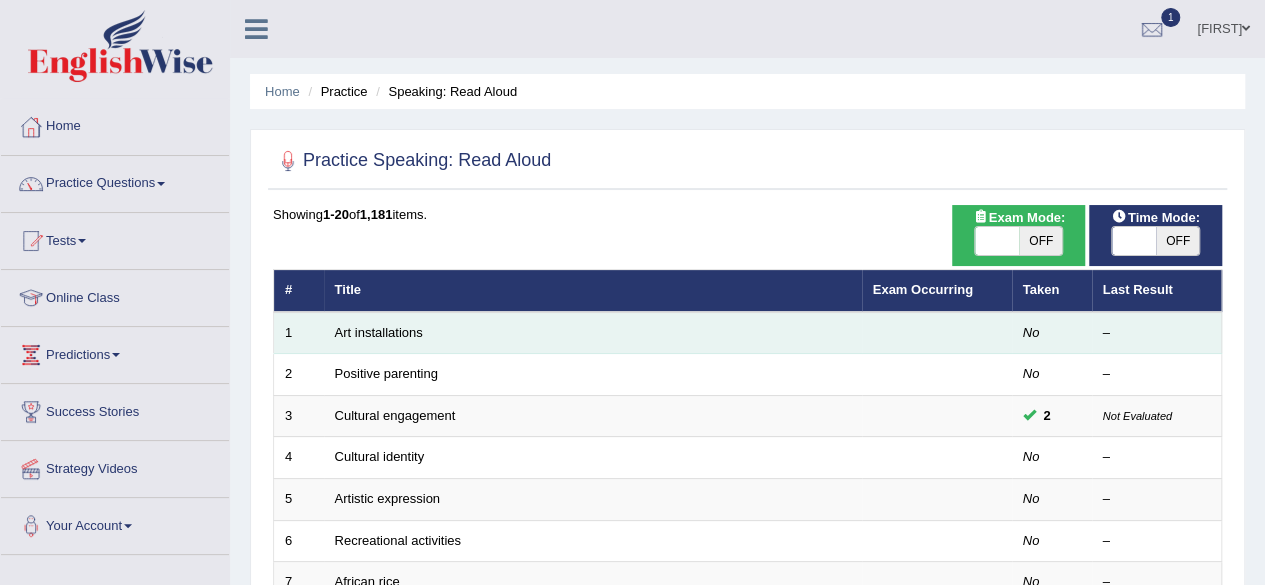 click on "Art installations" at bounding box center [593, 333] 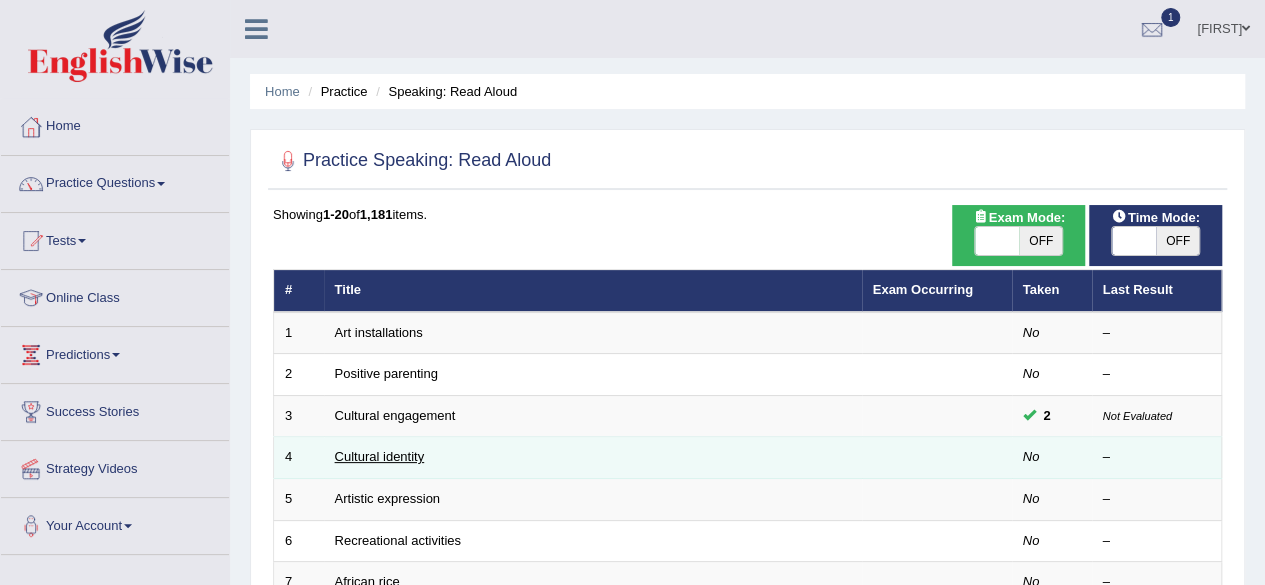 click on "Cultural identity" at bounding box center (380, 456) 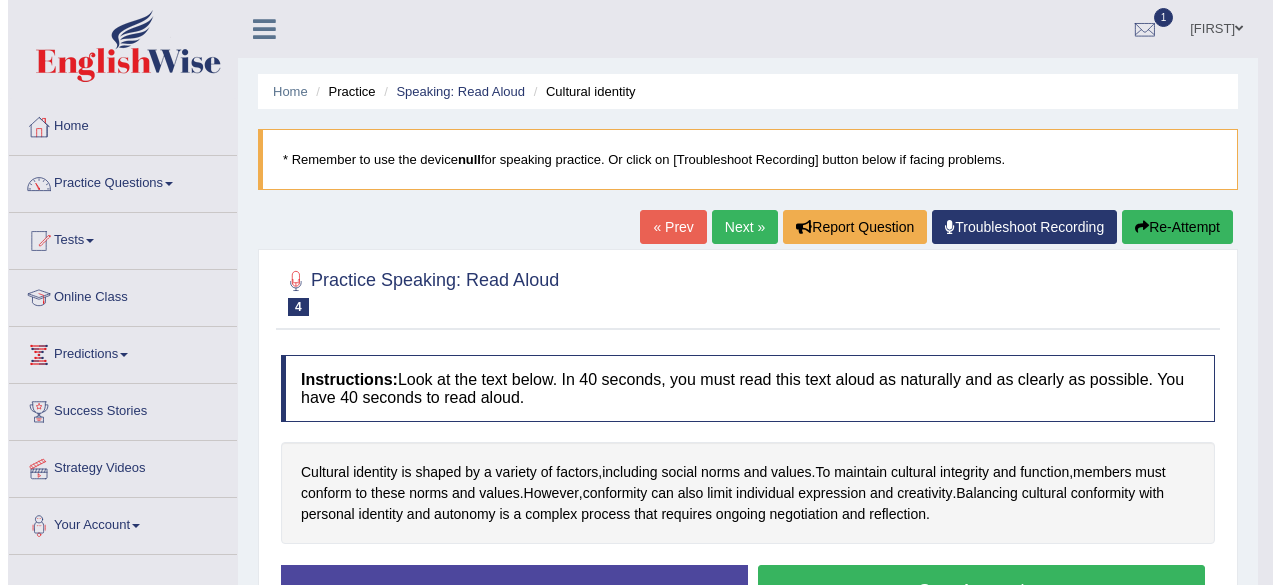 scroll, scrollTop: 0, scrollLeft: 0, axis: both 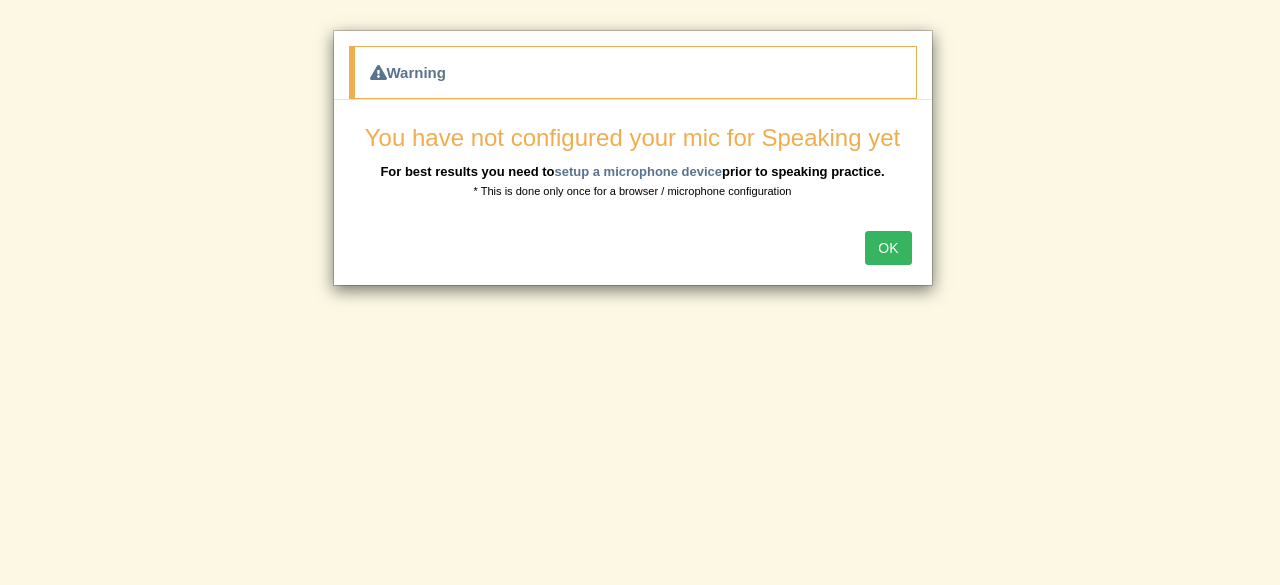 click on "OK" at bounding box center (888, 248) 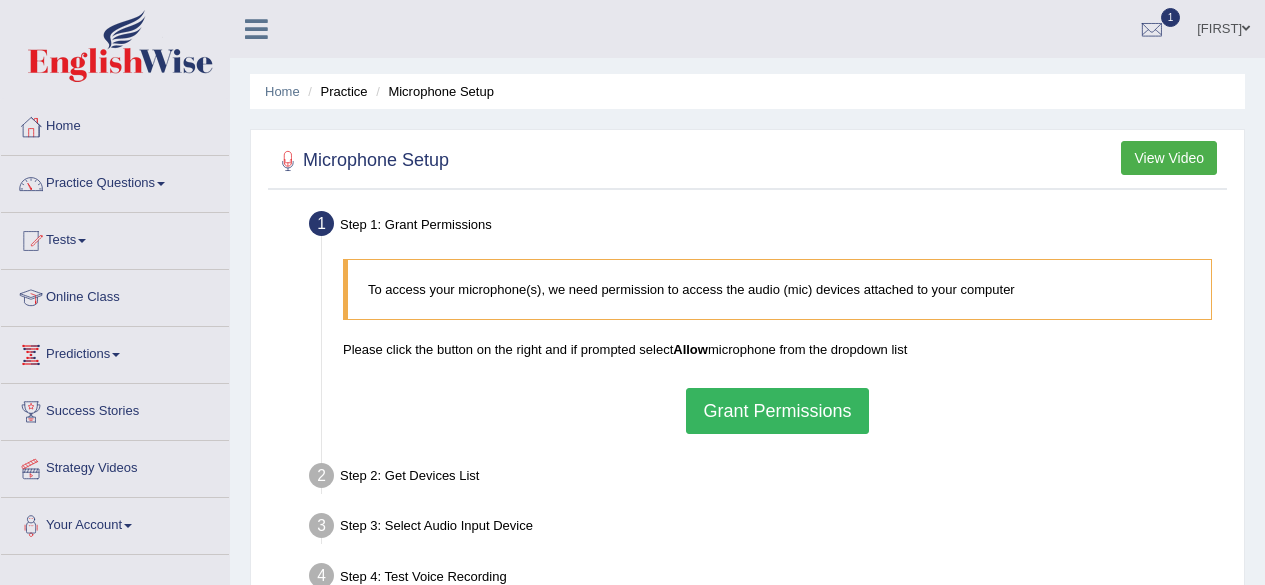 scroll, scrollTop: 0, scrollLeft: 0, axis: both 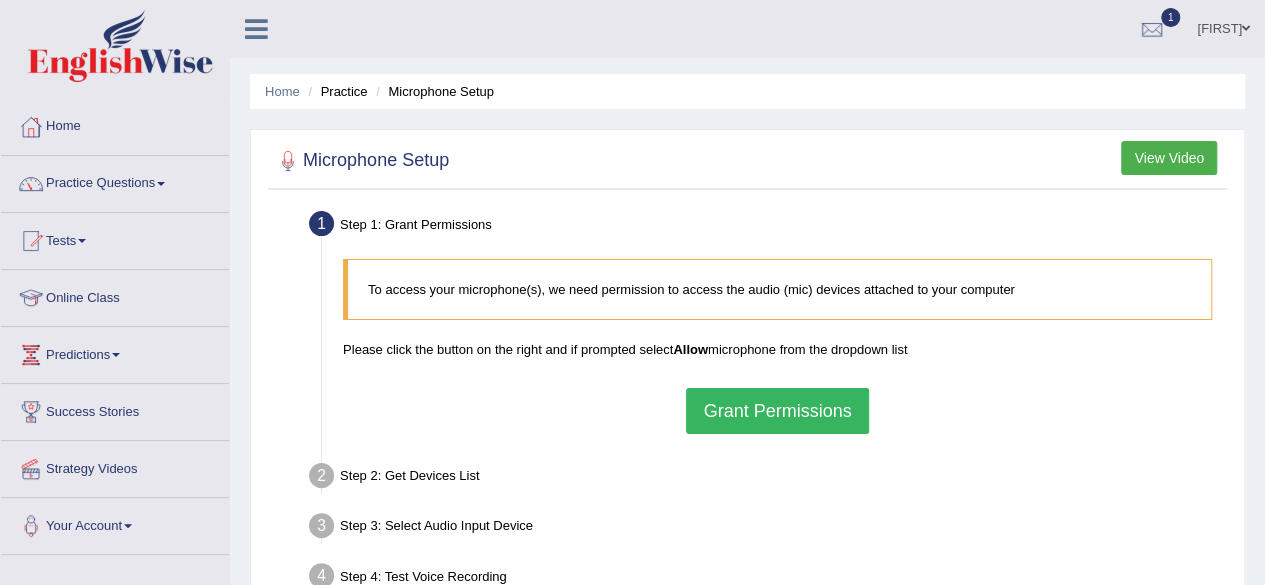 click on "Grant Permissions" at bounding box center (777, 411) 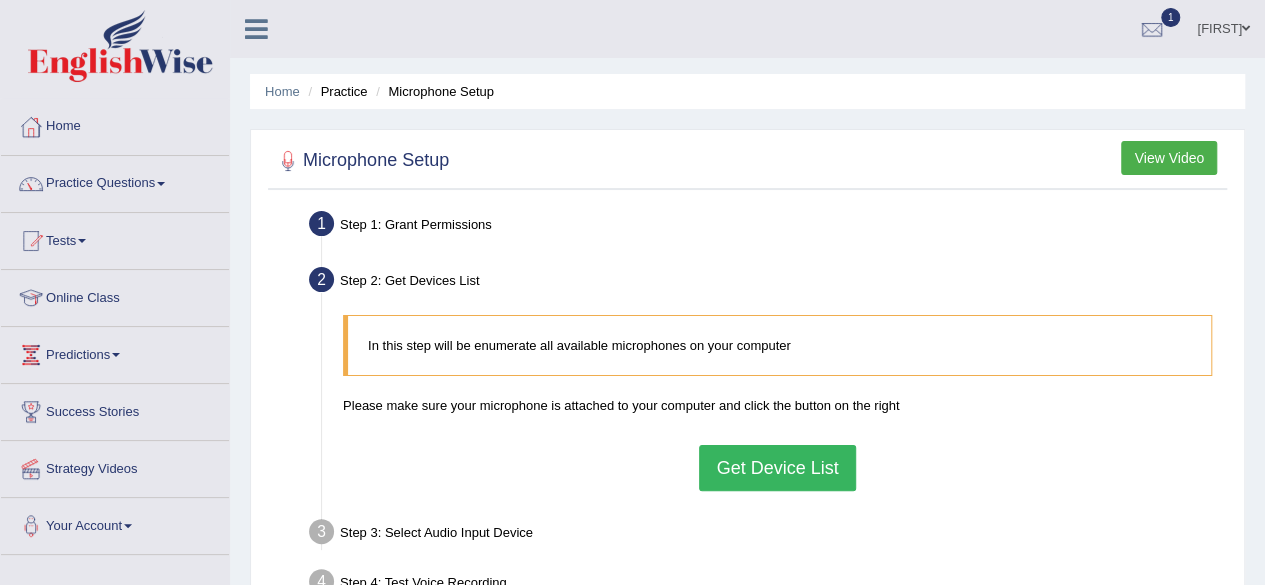 click on "Get Device List" at bounding box center (777, 468) 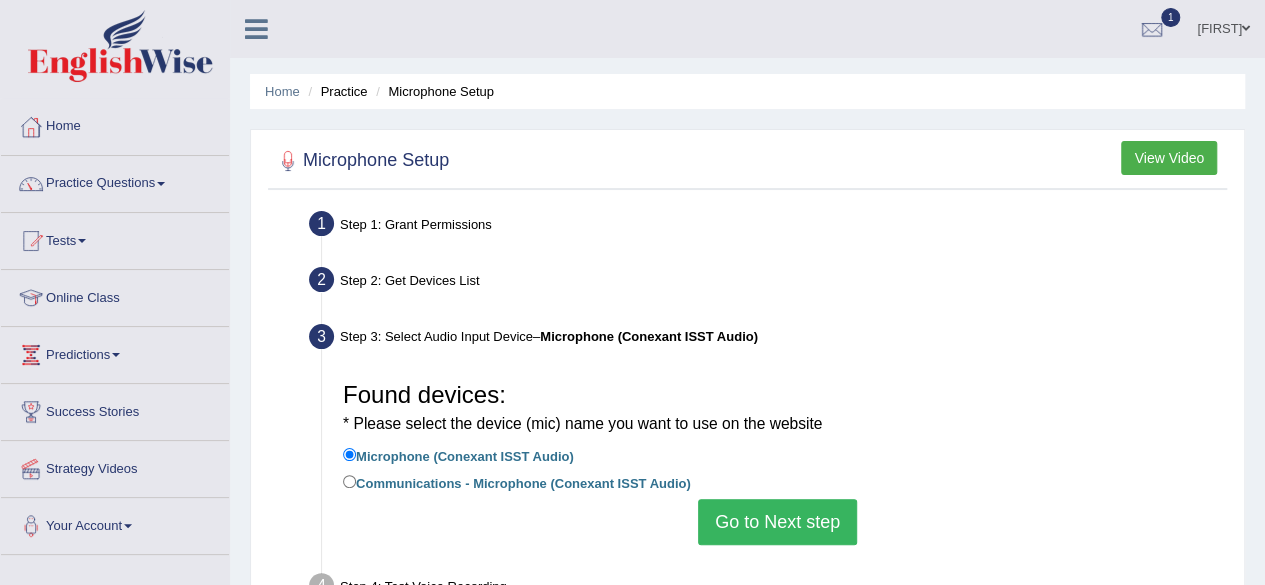 click on "Go to Next step" at bounding box center (777, 522) 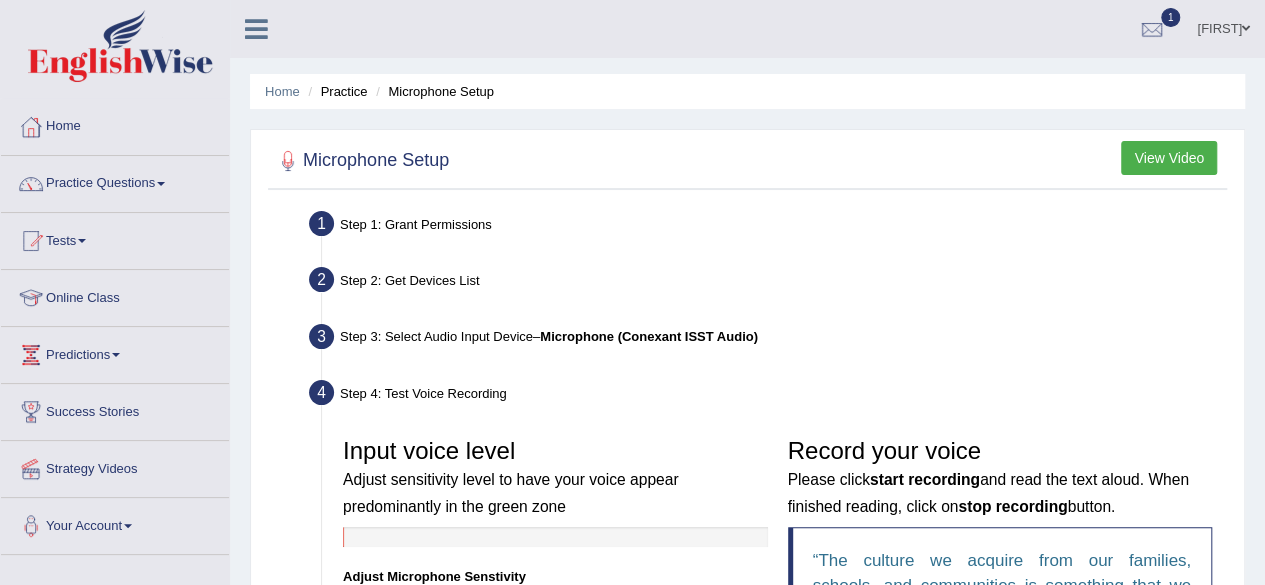 scroll, scrollTop: 483, scrollLeft: 0, axis: vertical 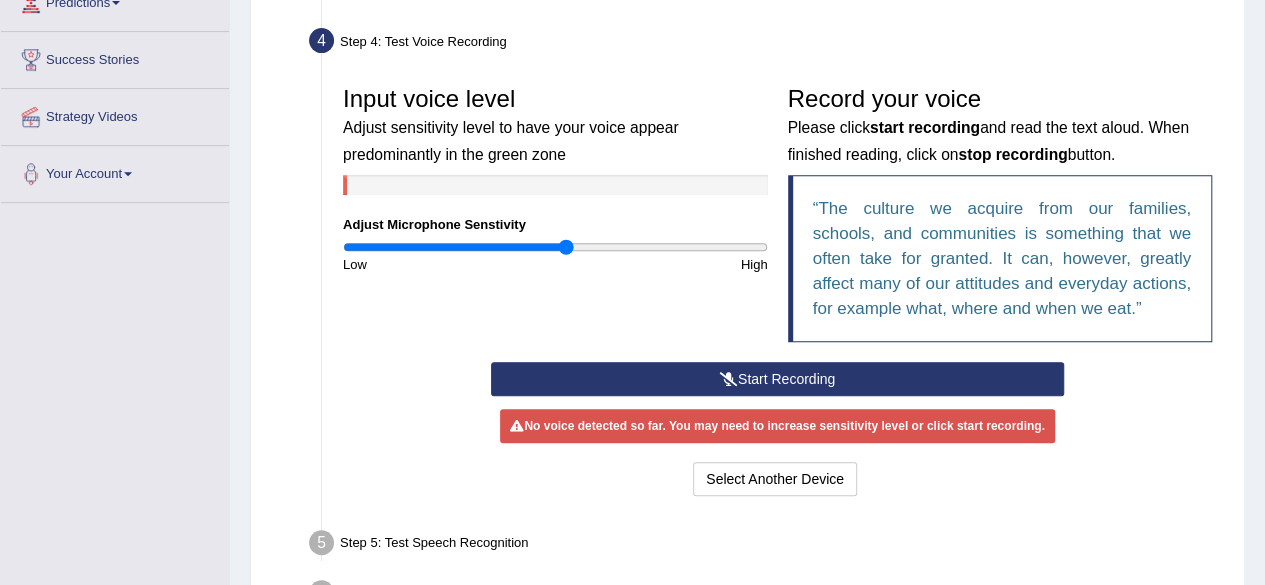 type on "1.06" 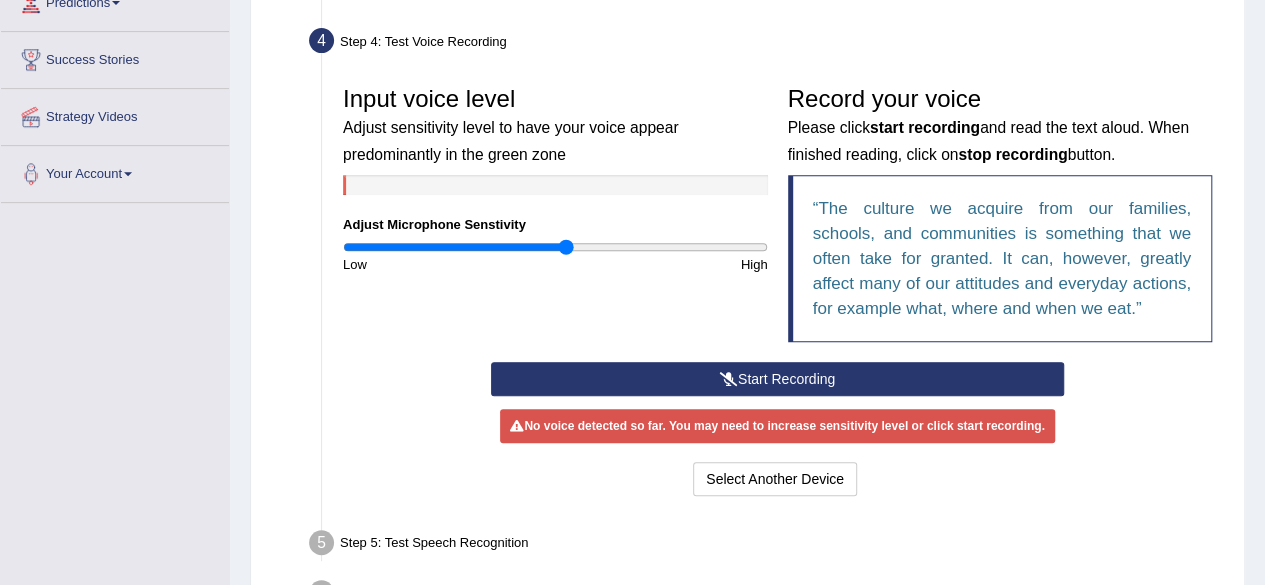 click on "No voice detected so far. You may need to increase sensitivity level or click start recording." at bounding box center [777, 426] 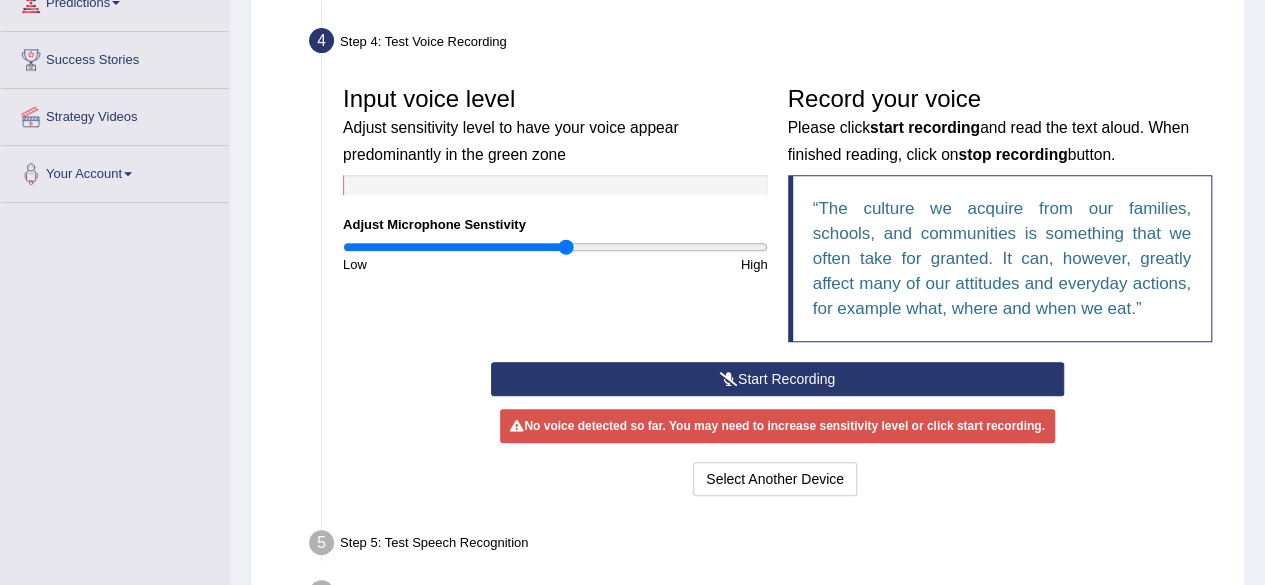 click on "Start Recording" at bounding box center [777, 379] 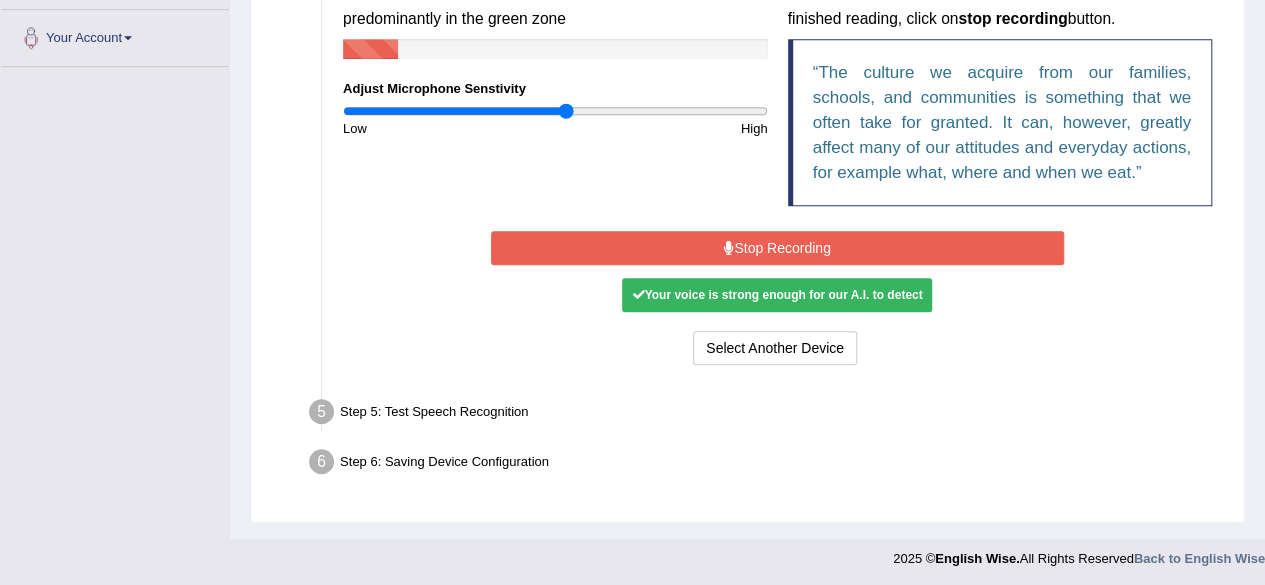 scroll, scrollTop: 488, scrollLeft: 0, axis: vertical 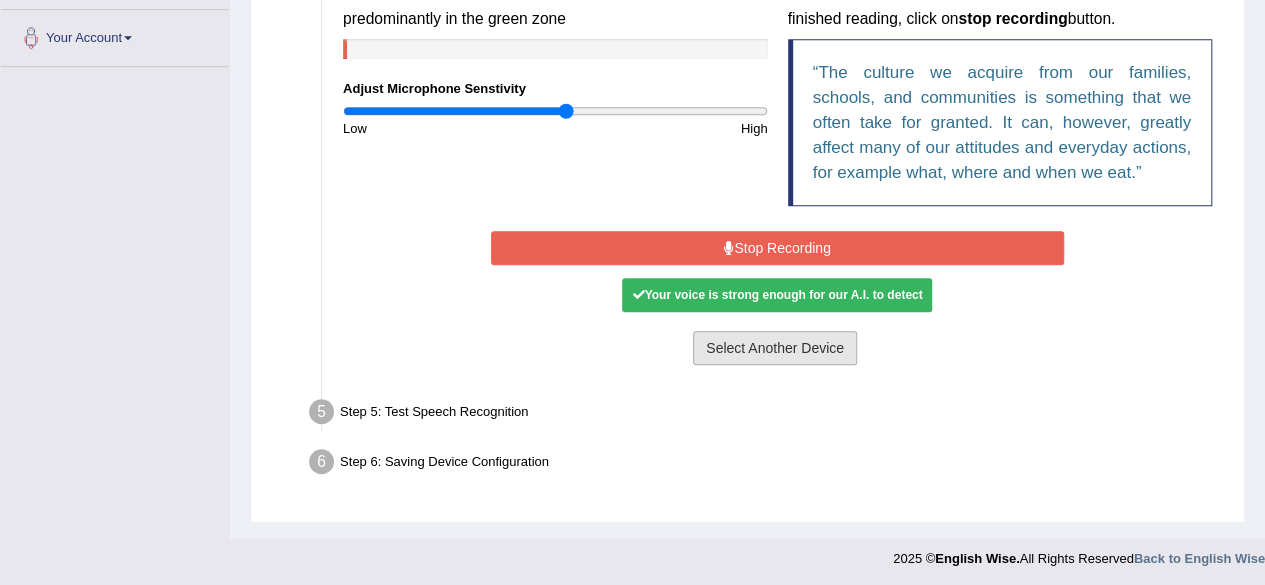 click on "Select Another Device" at bounding box center [775, 348] 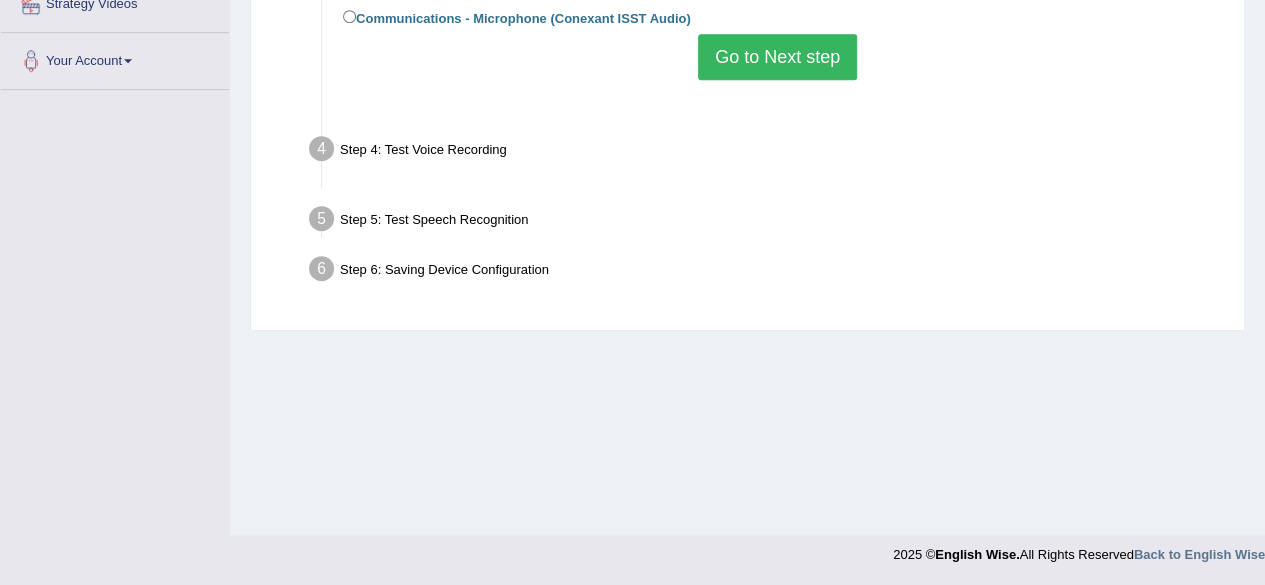 scroll, scrollTop: 464, scrollLeft: 0, axis: vertical 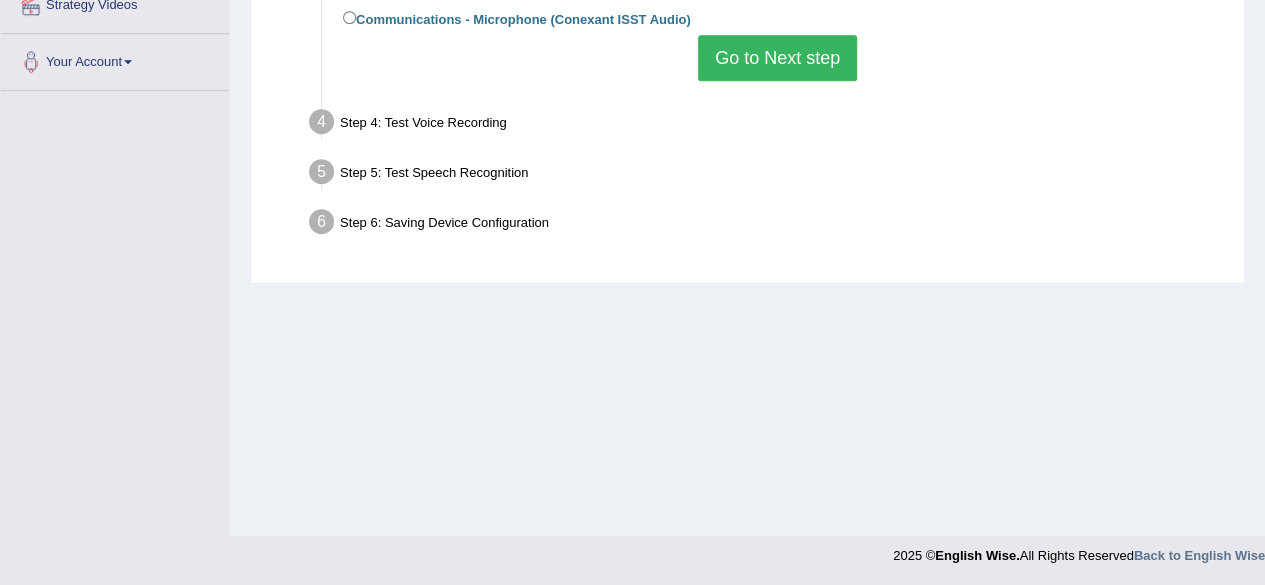 click on "Go to Next step" at bounding box center [777, 58] 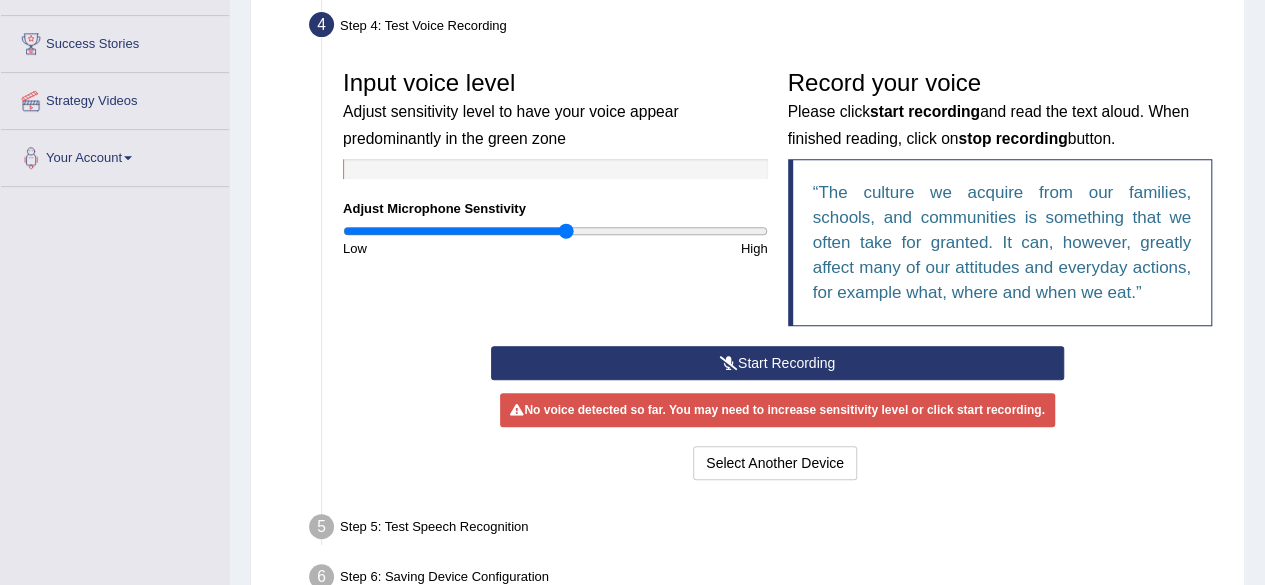 scroll, scrollTop: 424, scrollLeft: 0, axis: vertical 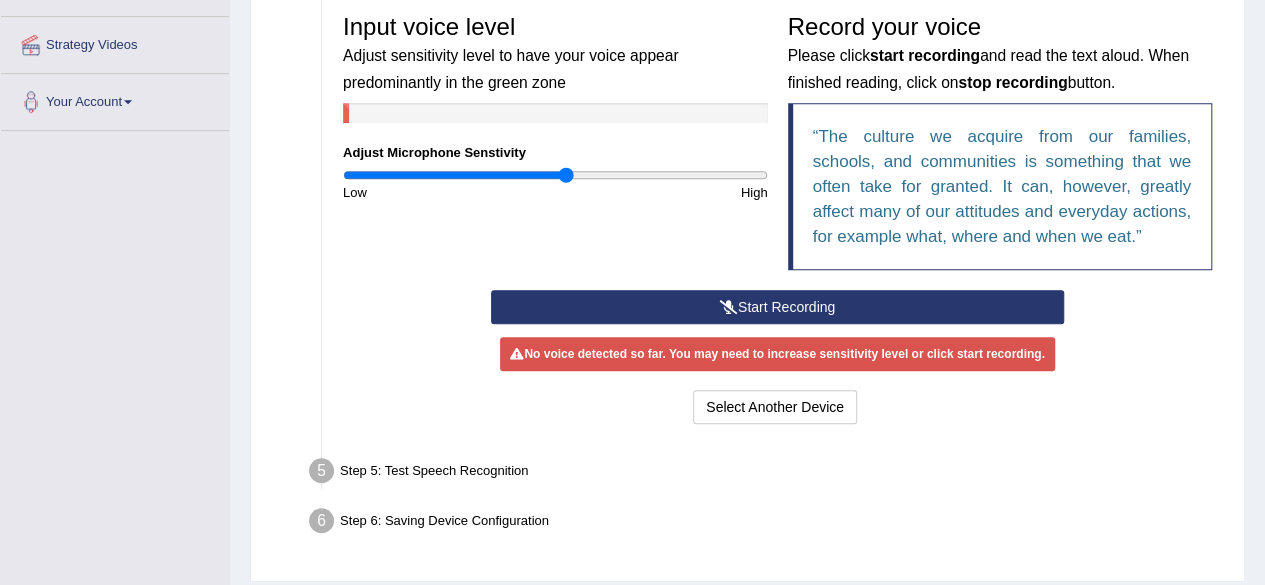 click on "Step 5: Test Speech Recognition" at bounding box center [767, 474] 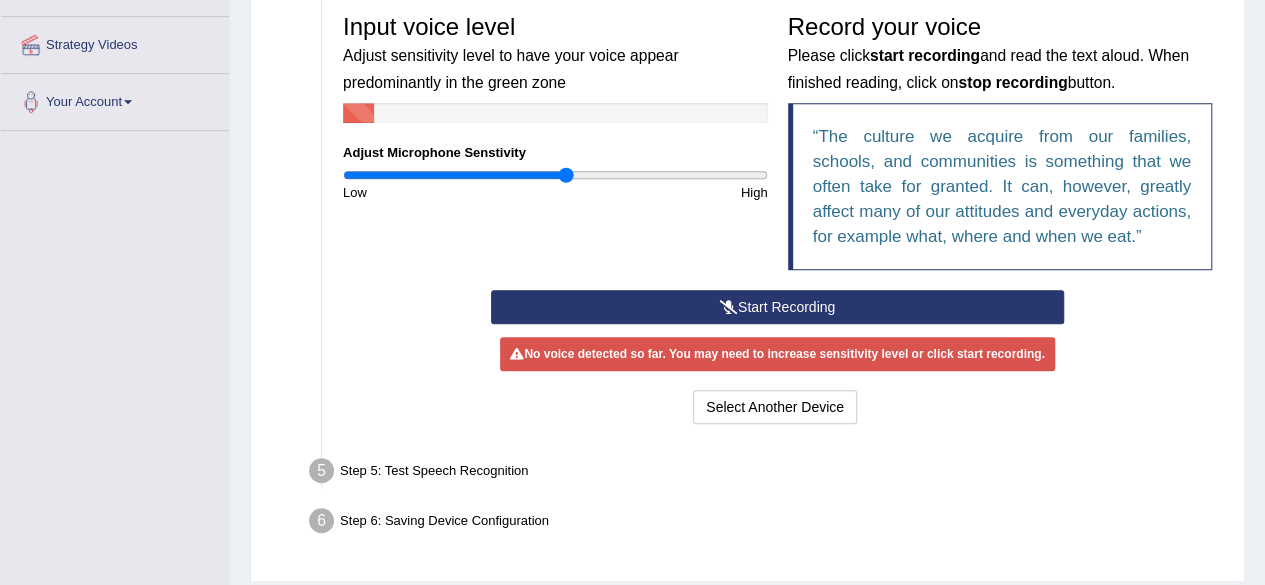 scroll, scrollTop: 0, scrollLeft: 0, axis: both 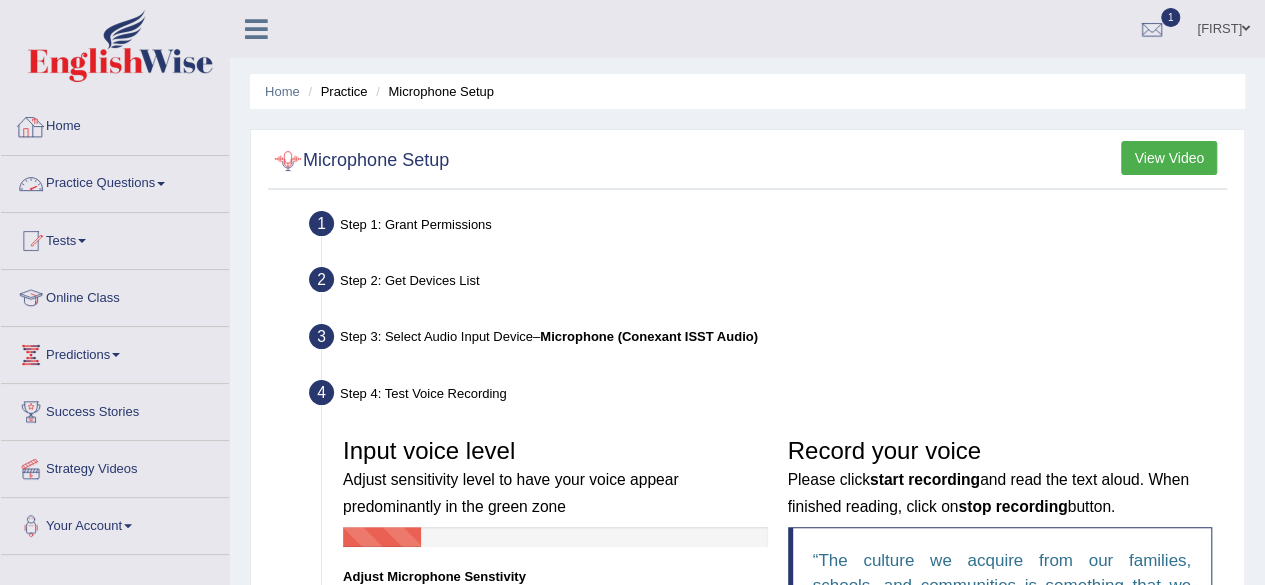 click on "Practice Questions" at bounding box center [115, 181] 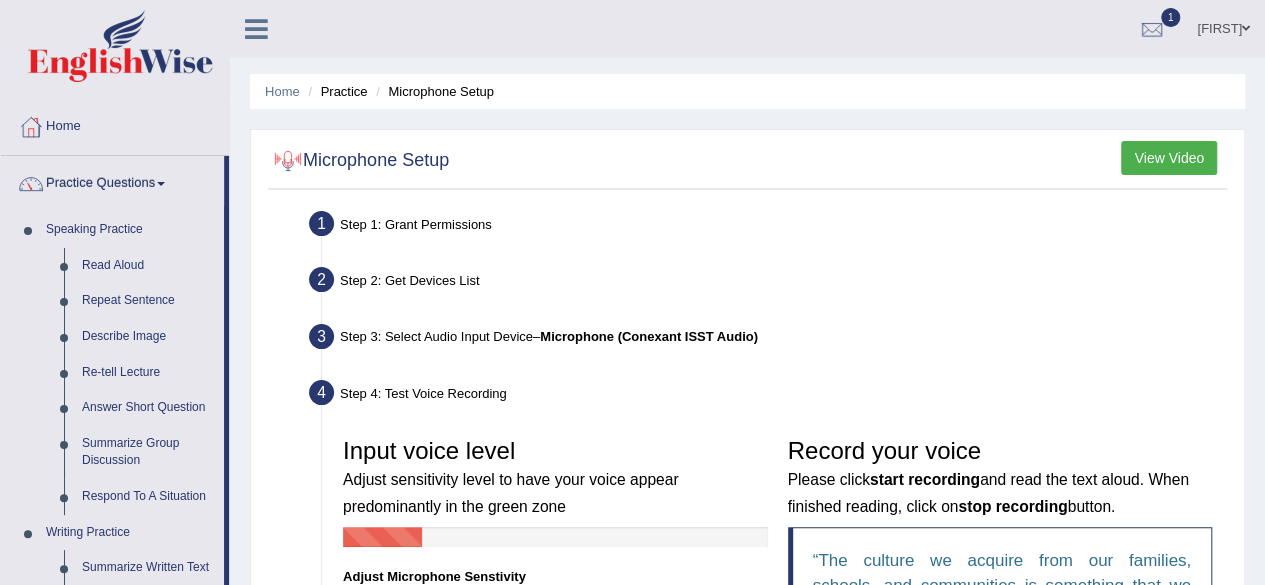 click on "View Video" at bounding box center [1169, 158] 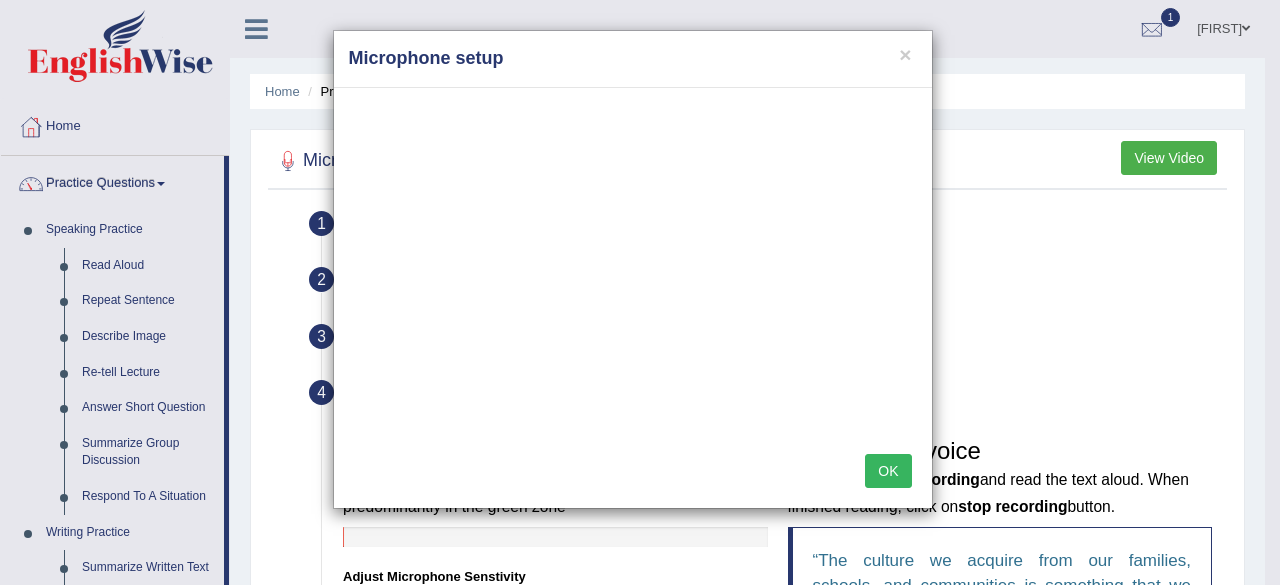 click on "OK" at bounding box center [888, 471] 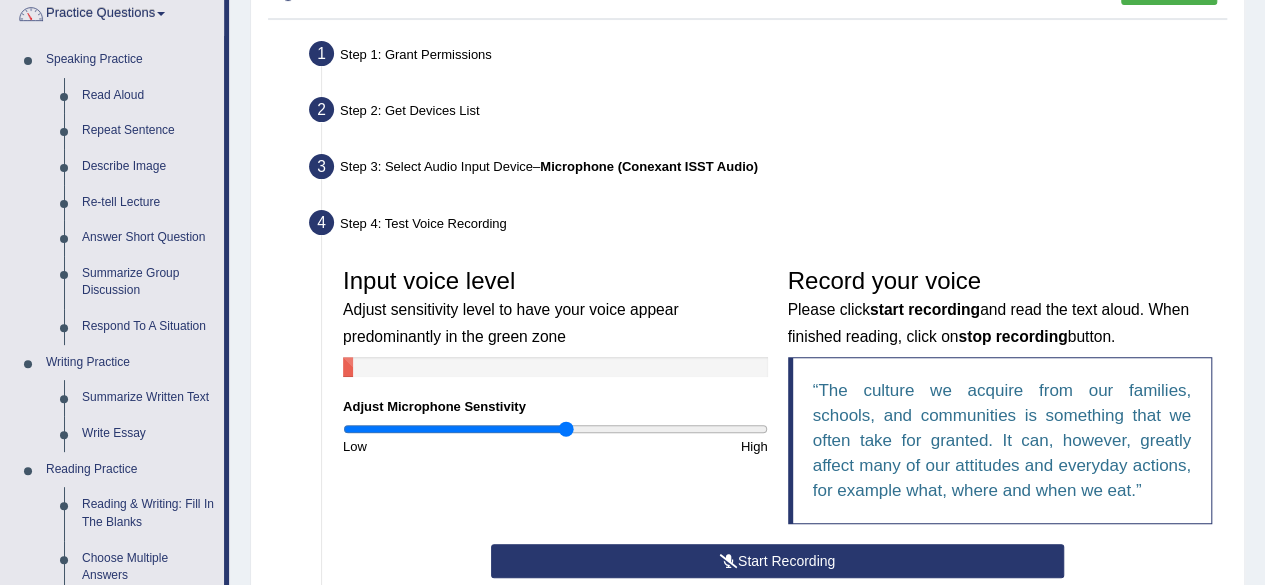 scroll, scrollTop: 320, scrollLeft: 0, axis: vertical 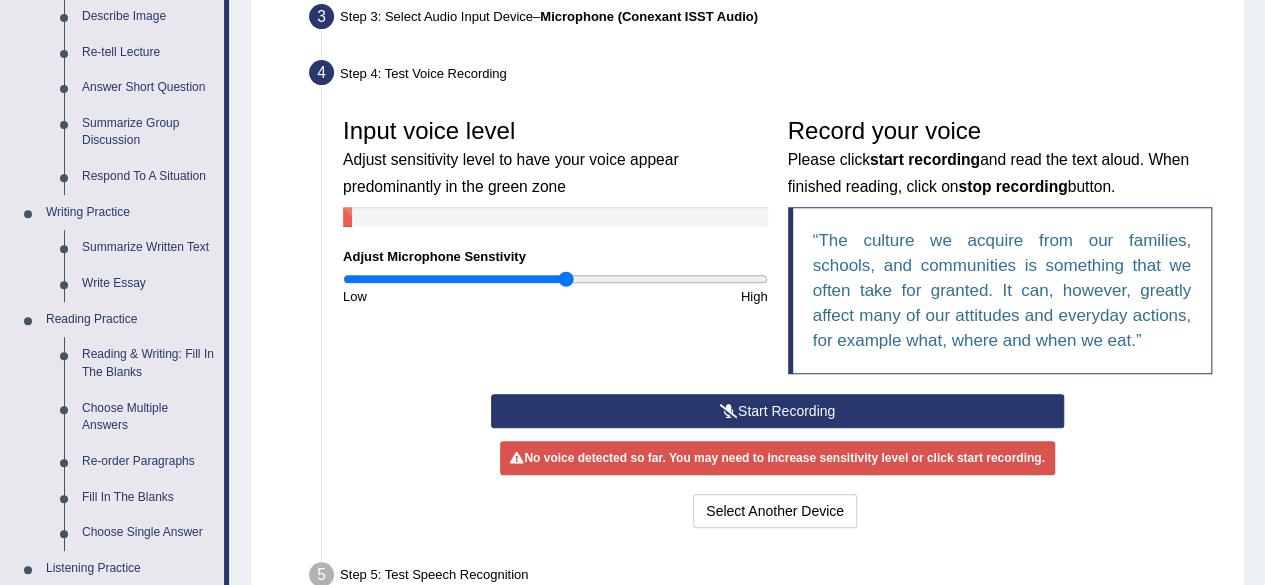 click on "Start Recording" at bounding box center [777, 411] 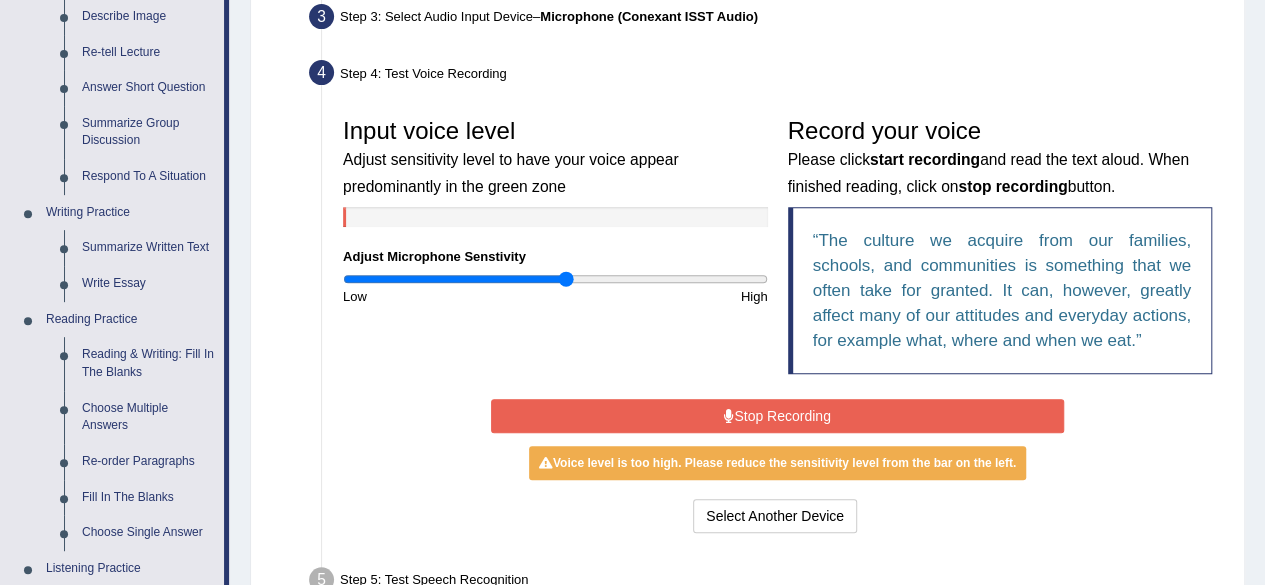 click on "Stop Recording" at bounding box center [777, 416] 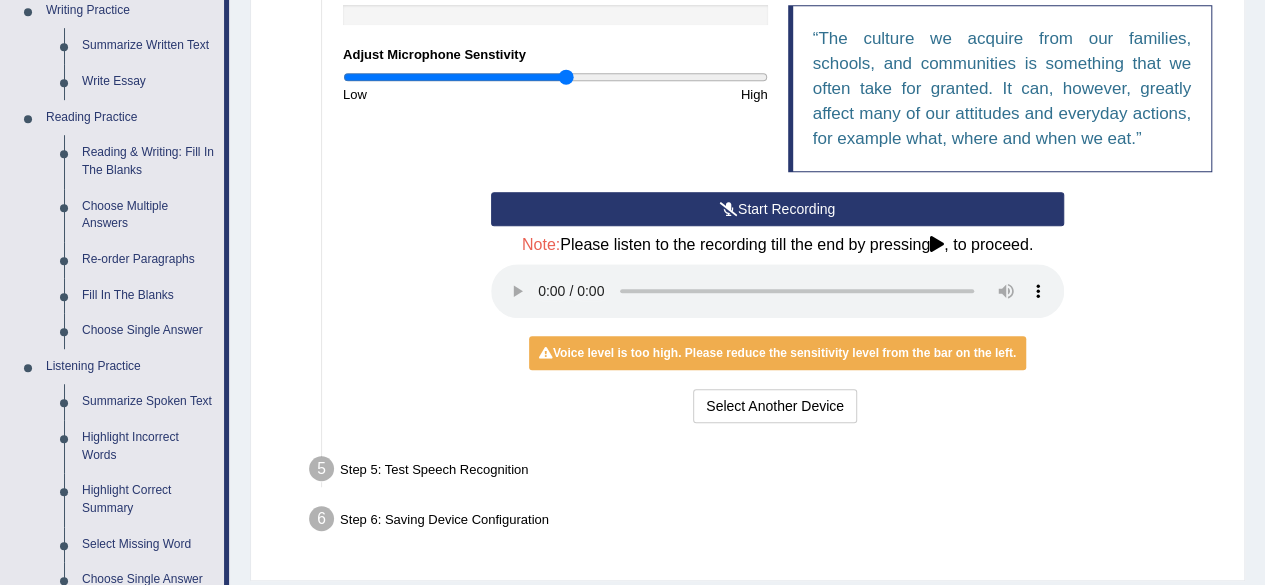 scroll, scrollTop: 560, scrollLeft: 0, axis: vertical 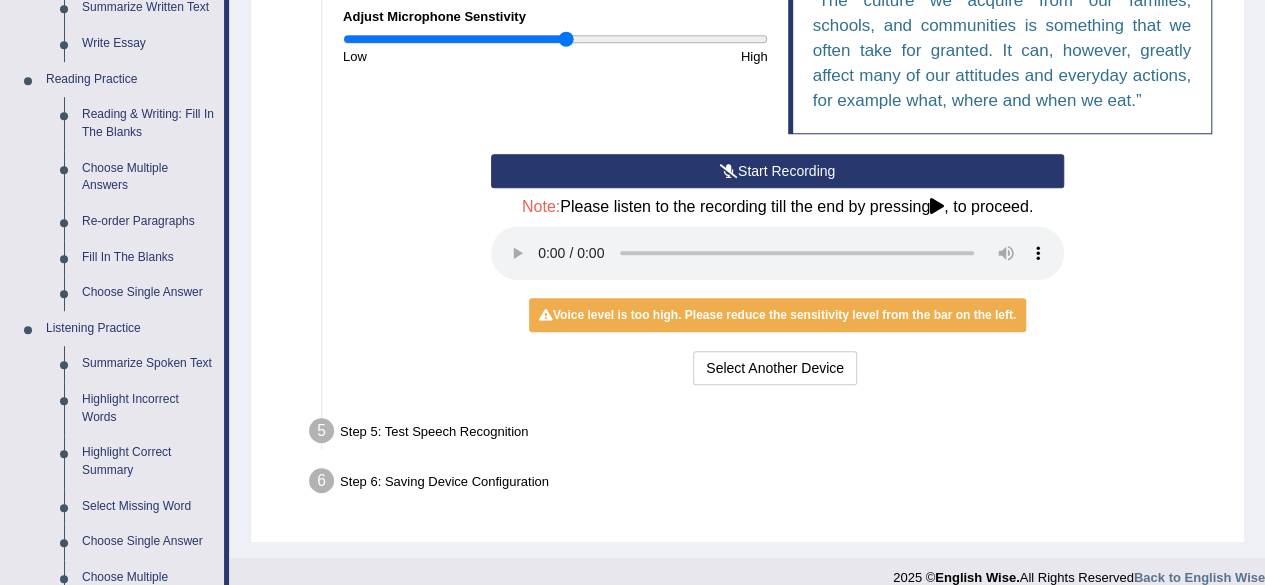 click on "Input voice level   Adjust sensitivity level to have your voice appear predominantly in the green zone     Adjust Microphone Senstivity     Low   High   Record your voice Please click  start recording  and read the text aloud. When finished reading, click on  stop recording  button.   The culture we acquire from our families, schools, and communities is something that we often take for granted. It can, however, greatly affect many of our attitudes and everyday actions, for example what, where and when we eat.    Start Recording    Stop Recording   Note:  Please listen to the recording till the end by pressing  , to proceed.       No voice detected so far. You may need to increase sensitivity level or click start recording.     Voice level is too low yet. Please increase the sensitivity level from the bar on the left.     Your voice is strong enough for our A.I. to detect    Voice level is too high. Please reduce the sensitivity level from the bar on the left.     Select Another Device" at bounding box center [777, 129] 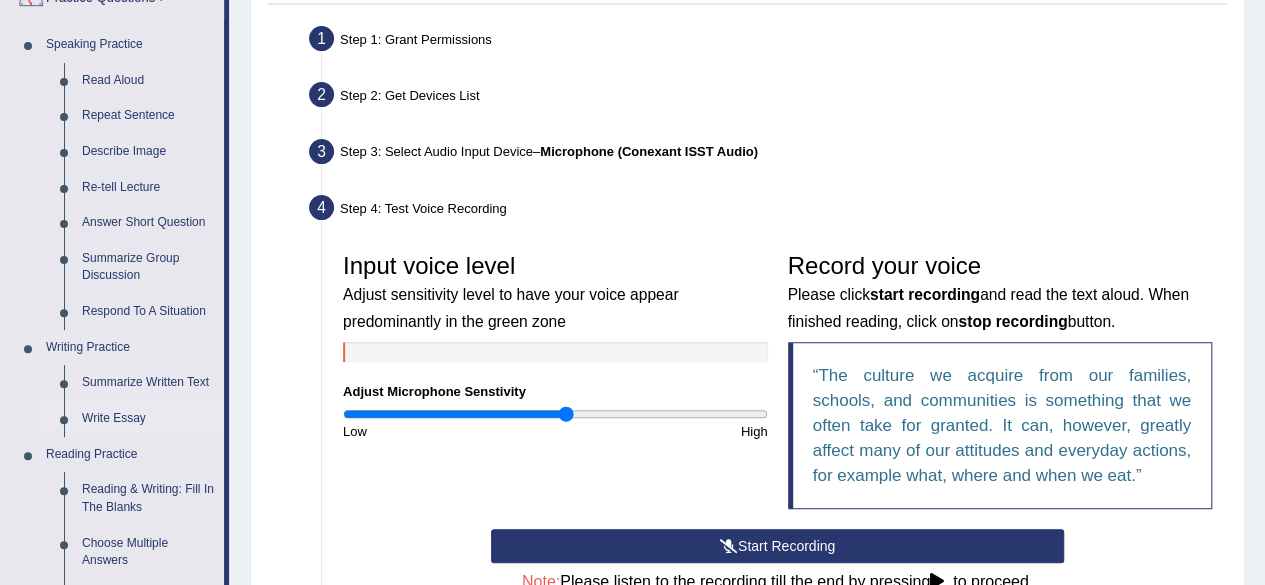 scroll, scrollTop: 115, scrollLeft: 0, axis: vertical 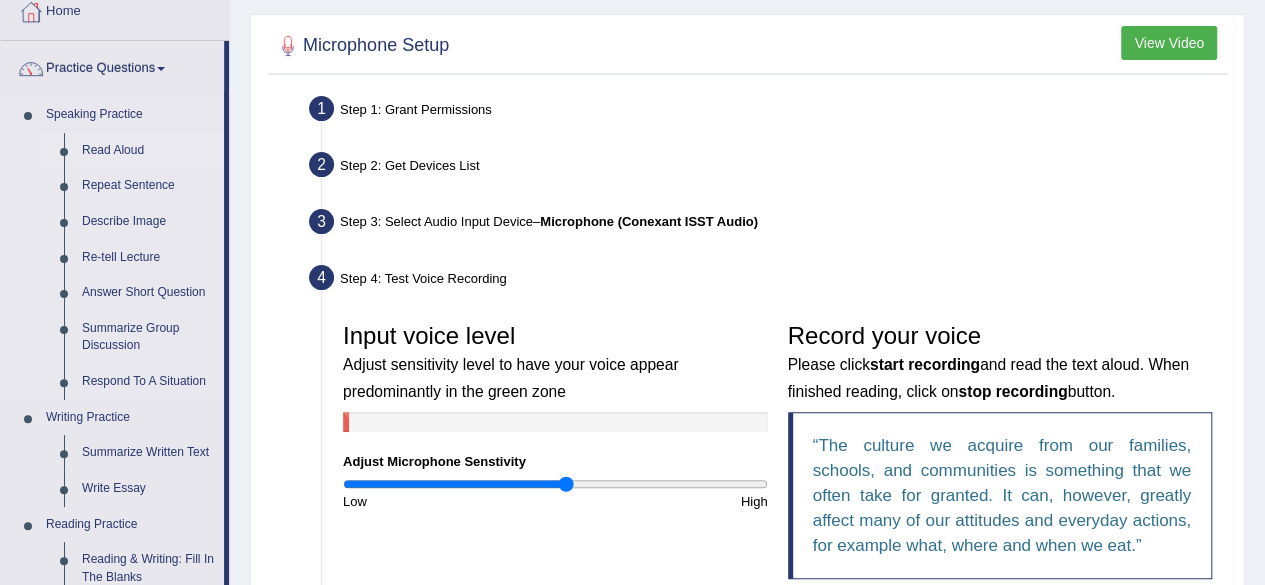 click on "Read Aloud" at bounding box center (148, 151) 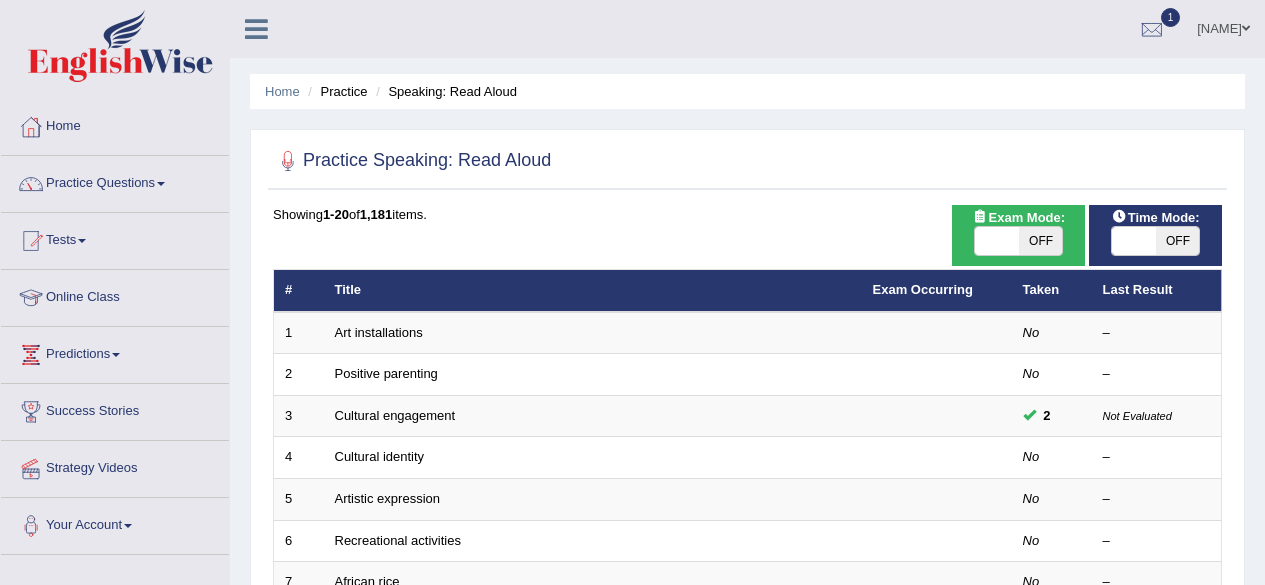 scroll, scrollTop: 0, scrollLeft: 0, axis: both 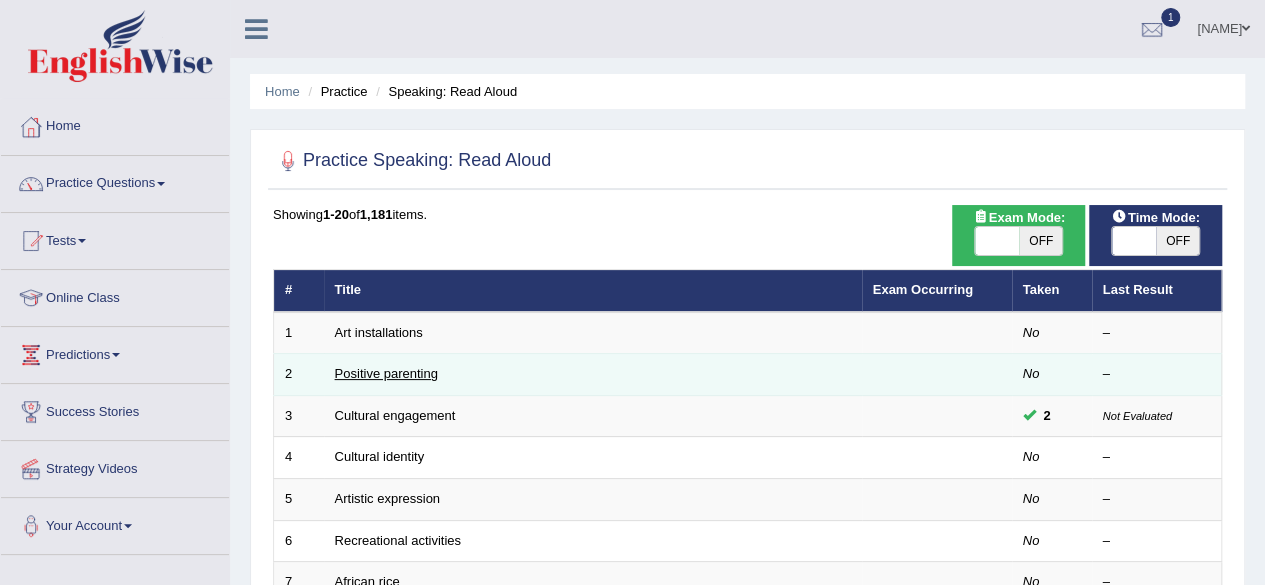 click on "Positive parenting" at bounding box center (386, 373) 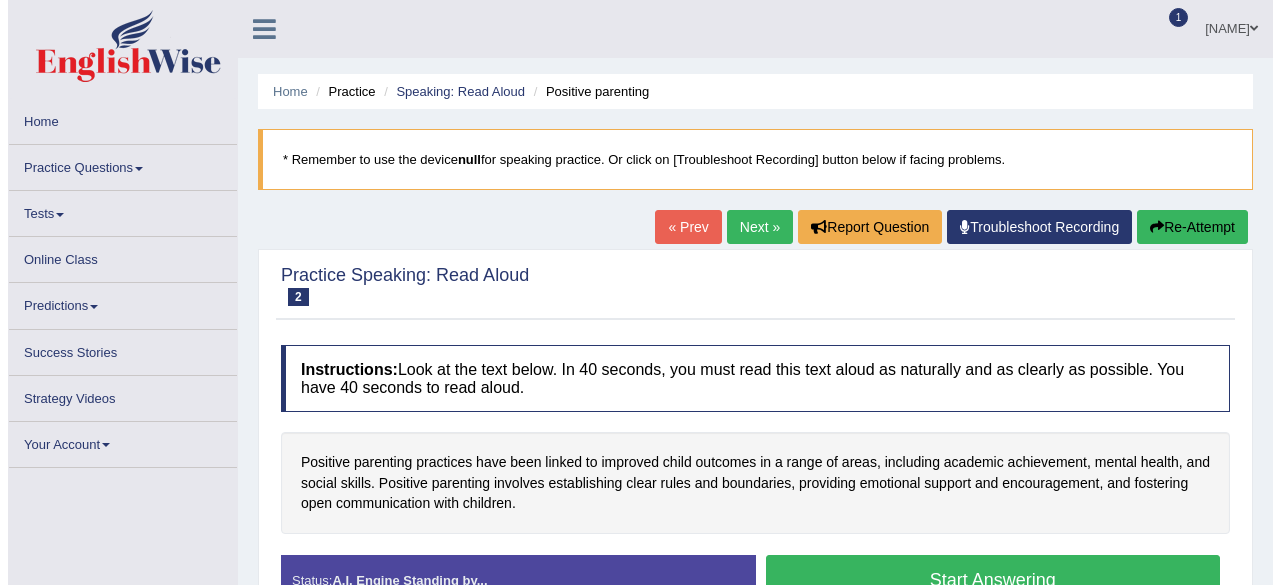 scroll, scrollTop: 0, scrollLeft: 0, axis: both 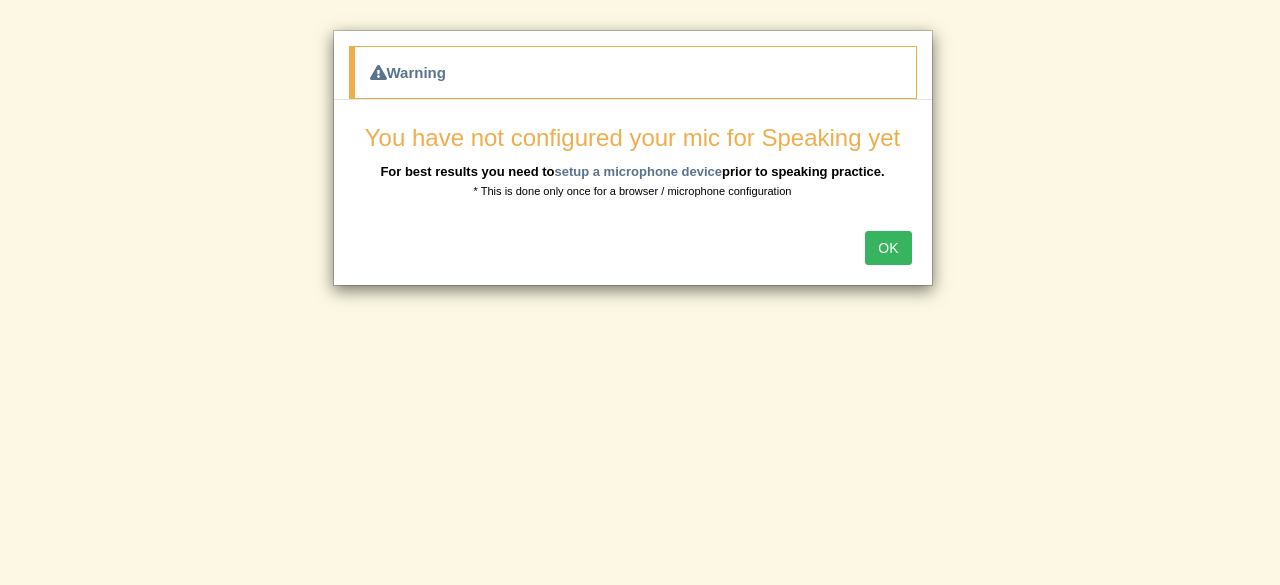 click on "OK" at bounding box center [888, 248] 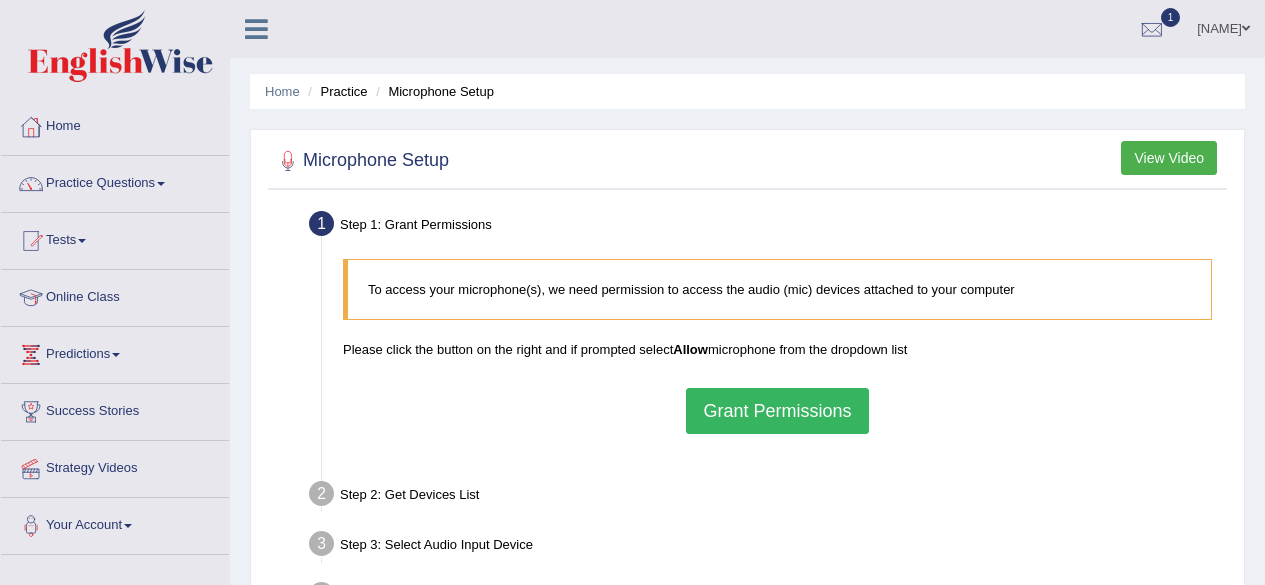scroll, scrollTop: 0, scrollLeft: 0, axis: both 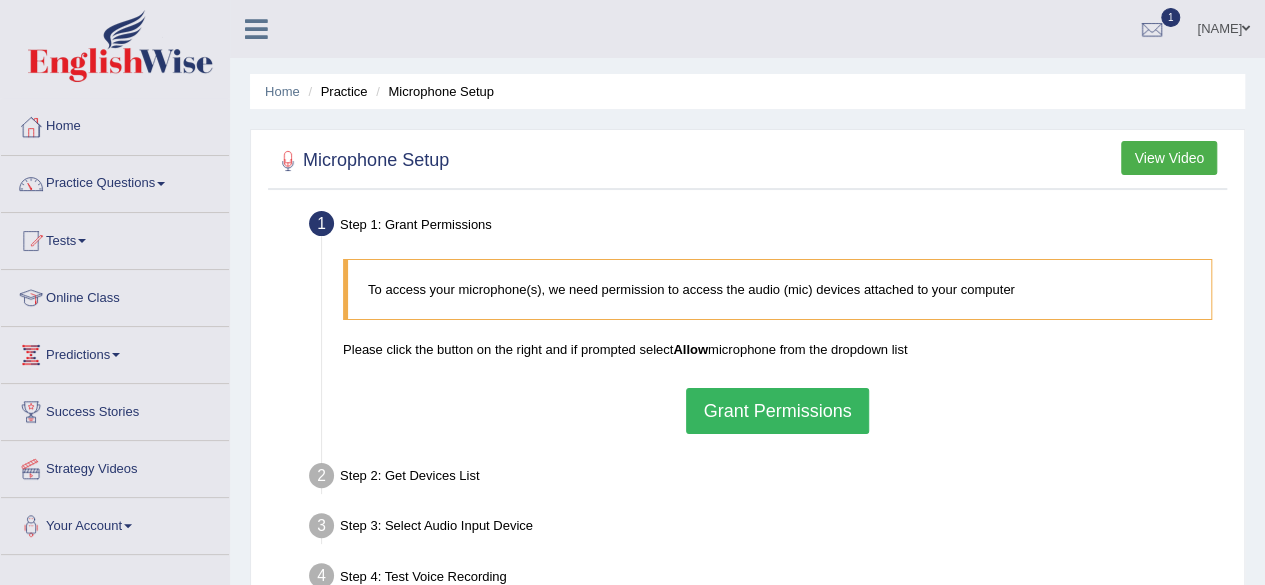 click on "Grant Permissions" at bounding box center [777, 411] 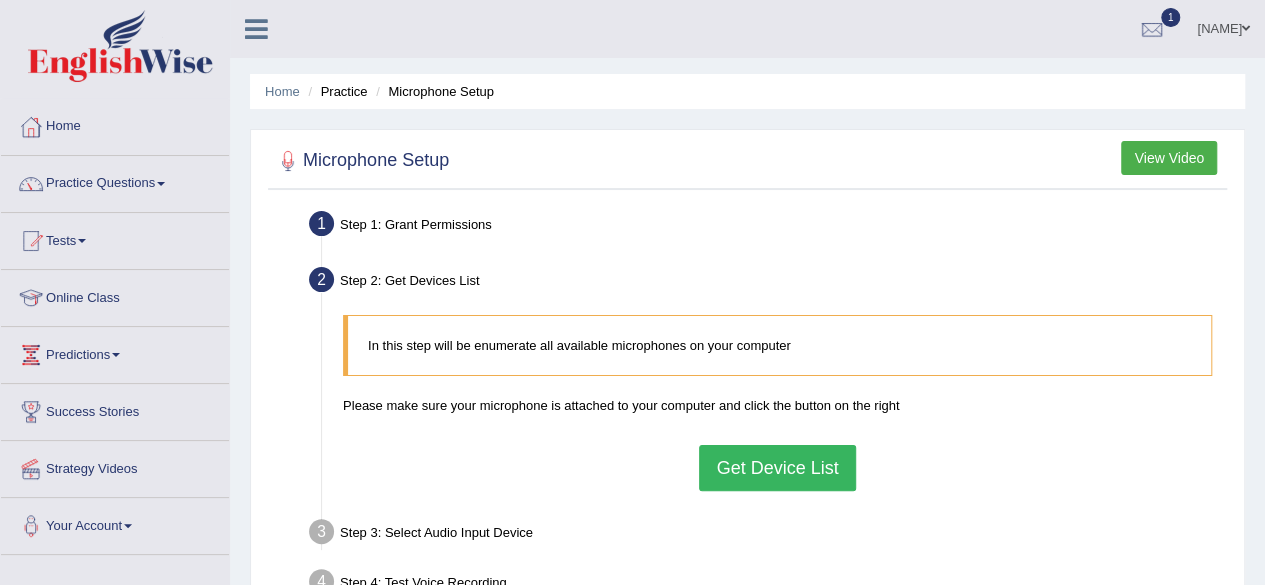 click on "Get Device List" at bounding box center [777, 468] 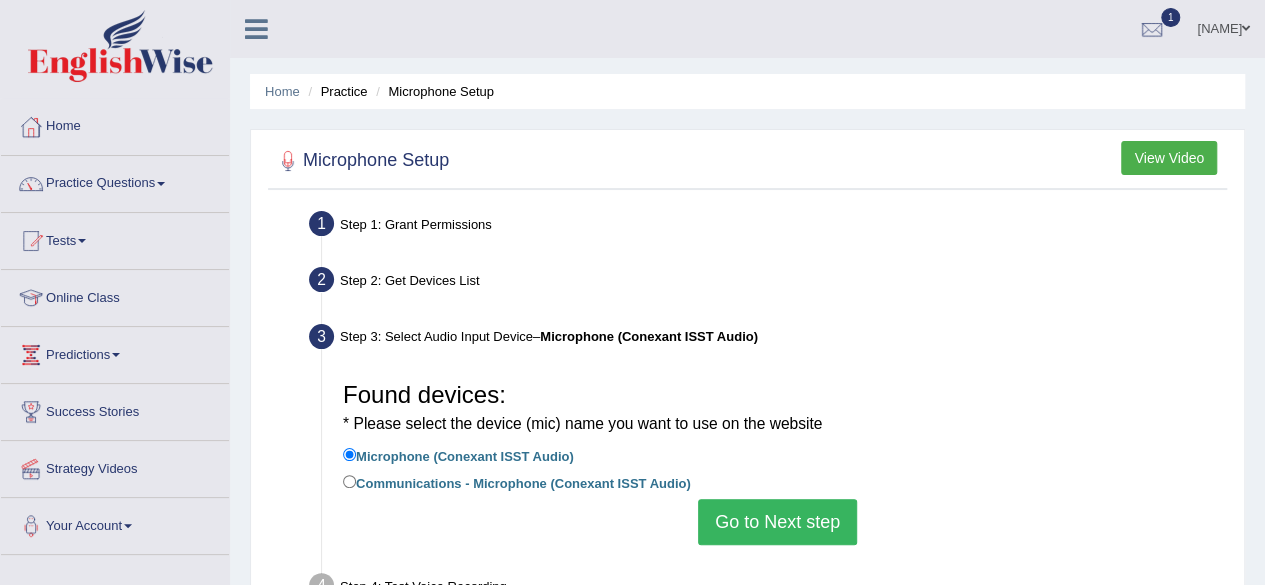 click on "Go to Next step" at bounding box center (777, 522) 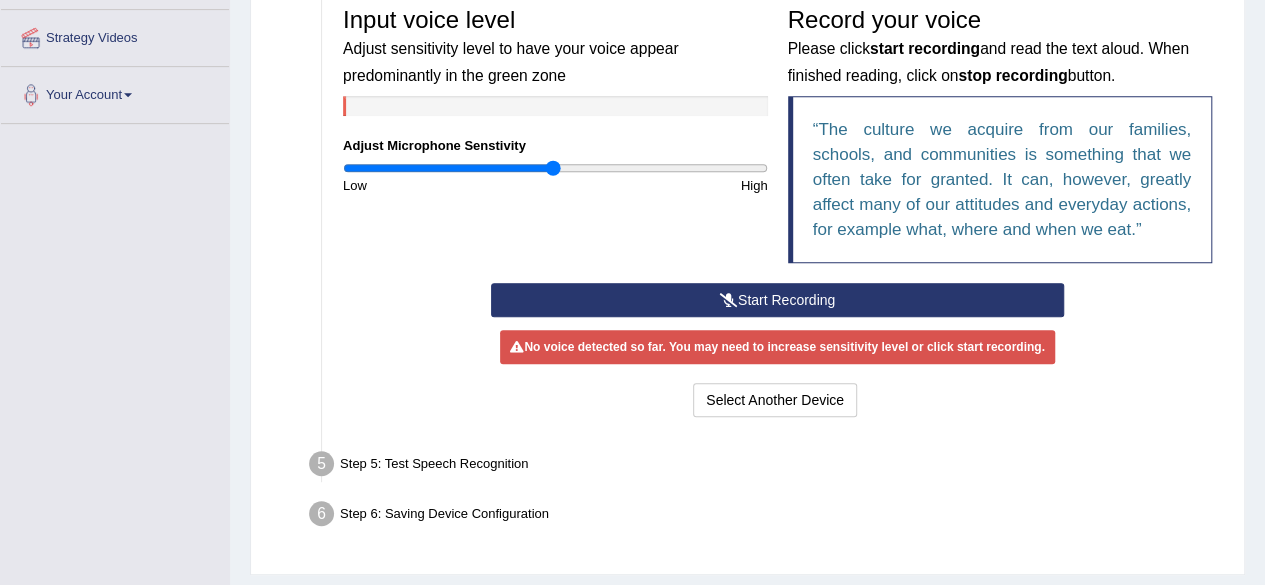 scroll, scrollTop: 480, scrollLeft: 0, axis: vertical 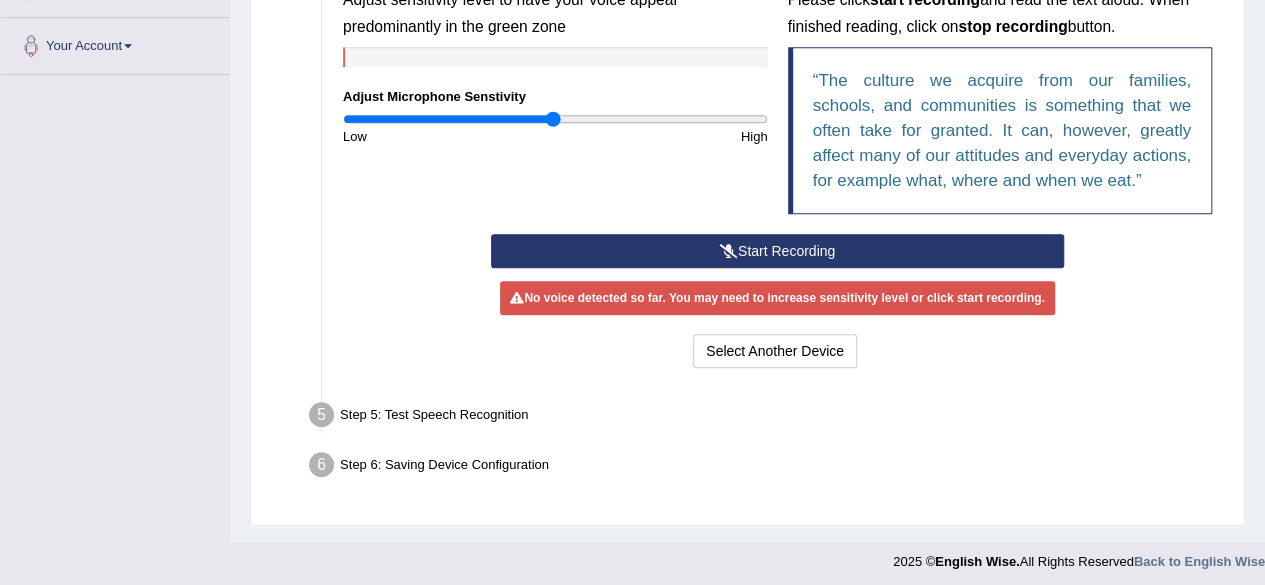click on "Start Recording" at bounding box center [777, 251] 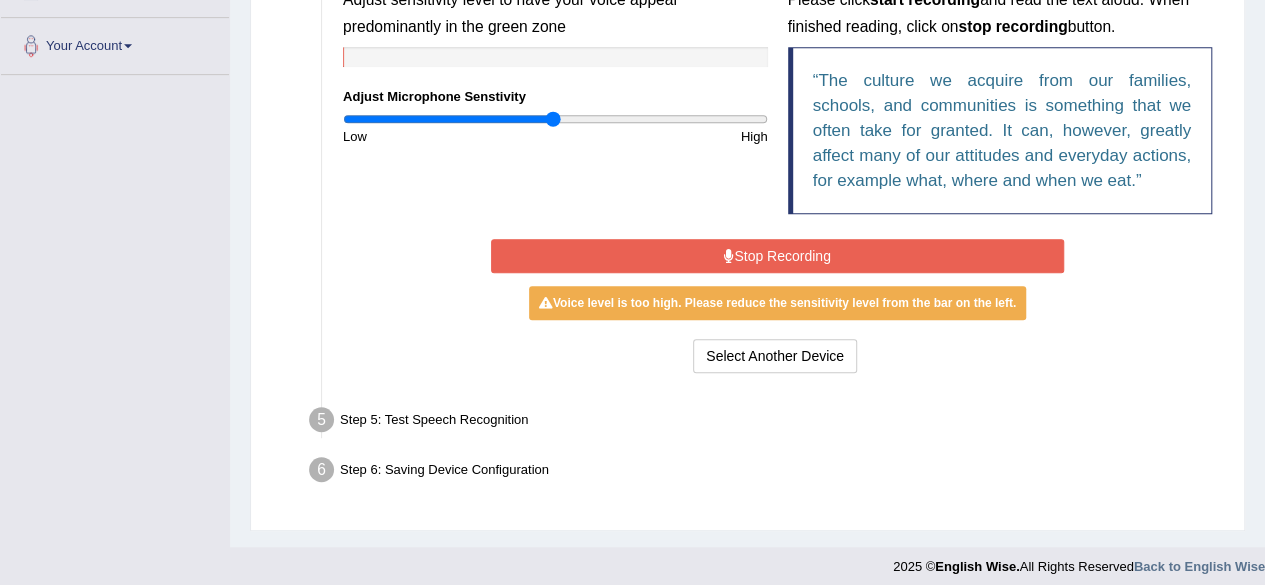 click on "Stop Recording" at bounding box center (777, 256) 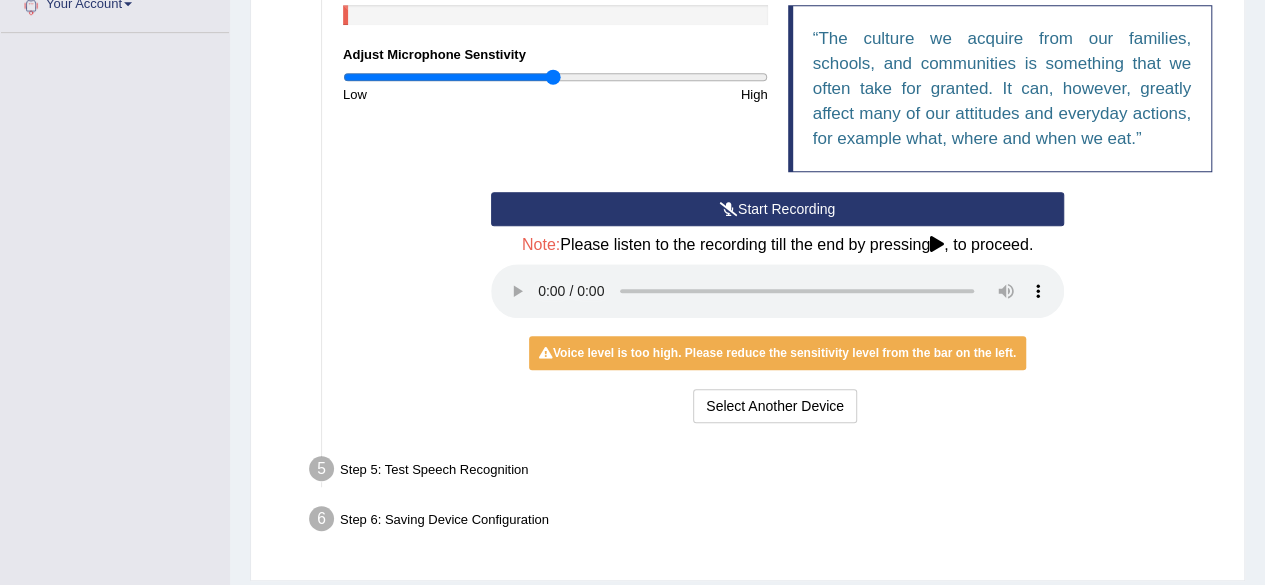 scroll, scrollTop: 580, scrollLeft: 0, axis: vertical 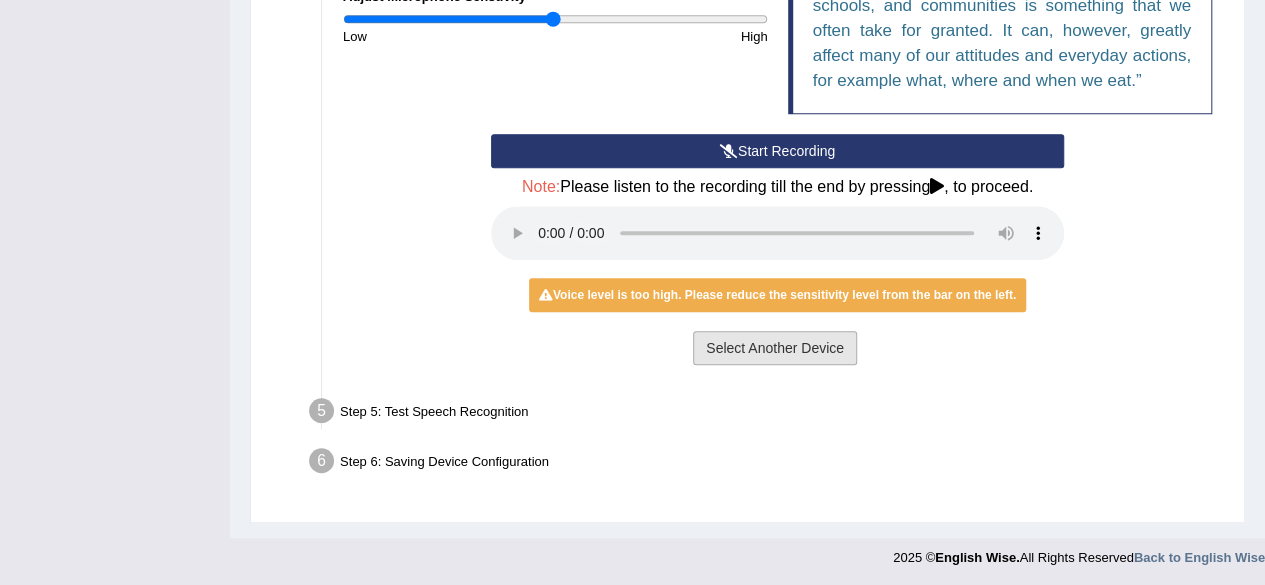 click on "Select Another Device" at bounding box center [775, 348] 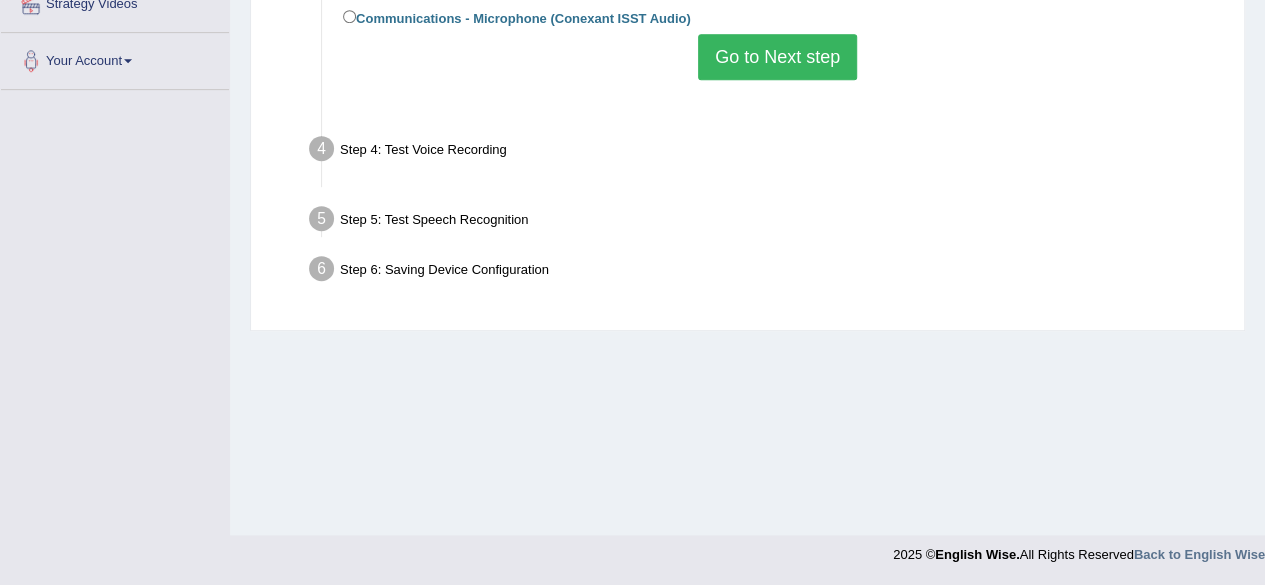 scroll, scrollTop: 464, scrollLeft: 0, axis: vertical 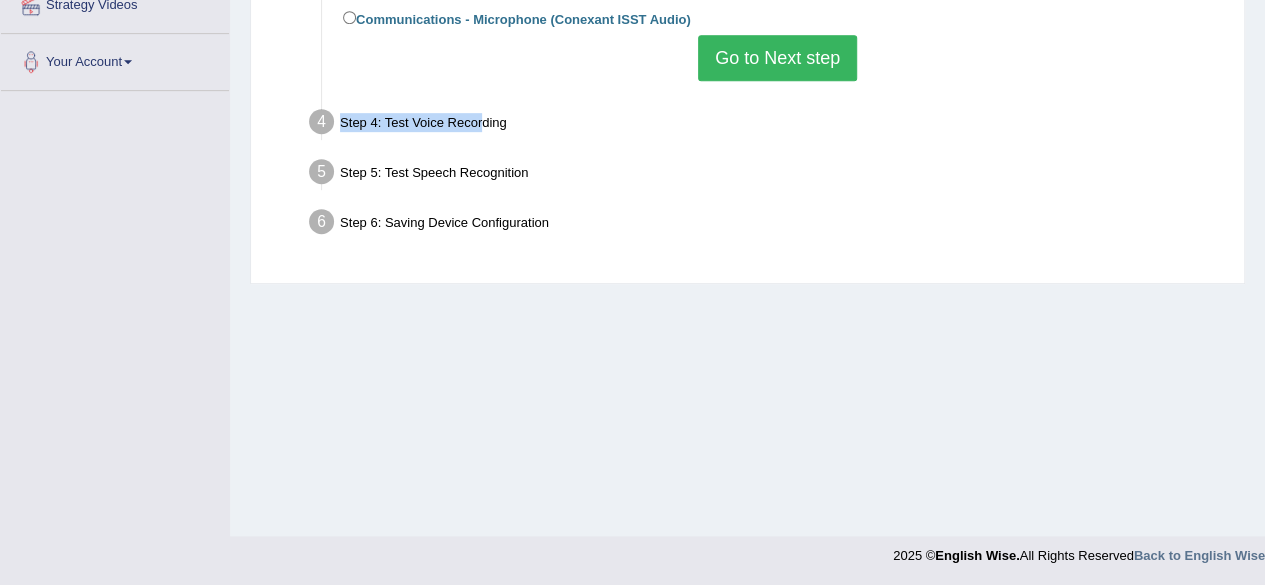 drag, startPoint x: 482, startPoint y: 117, endPoint x: 779, endPoint y: 55, distance: 303.40237 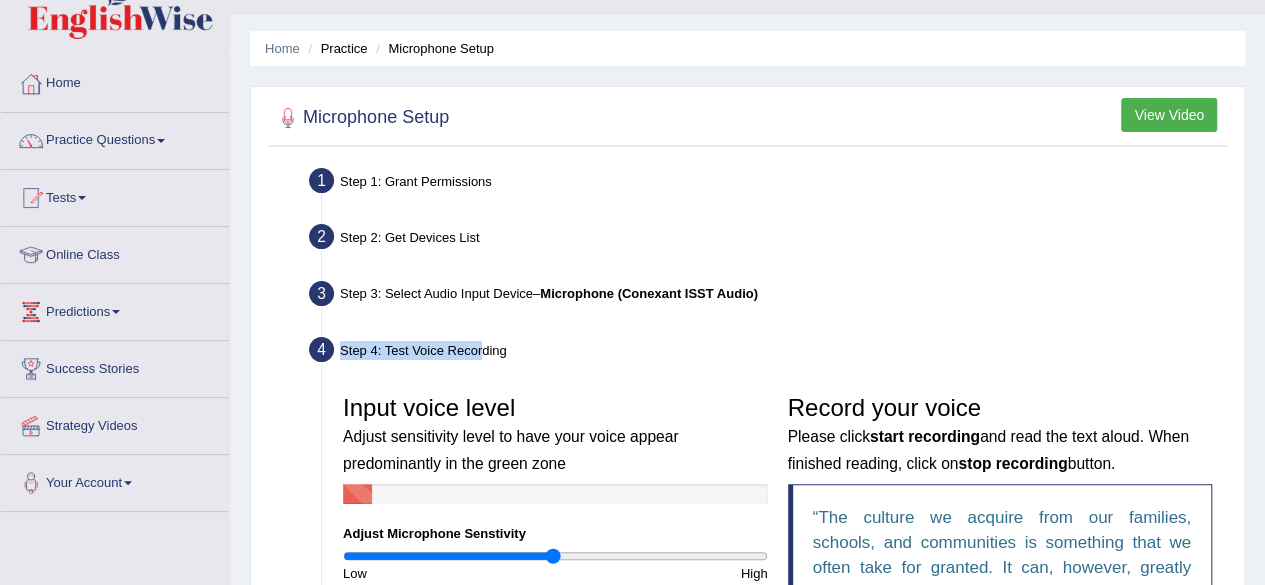 scroll, scrollTop: 3, scrollLeft: 0, axis: vertical 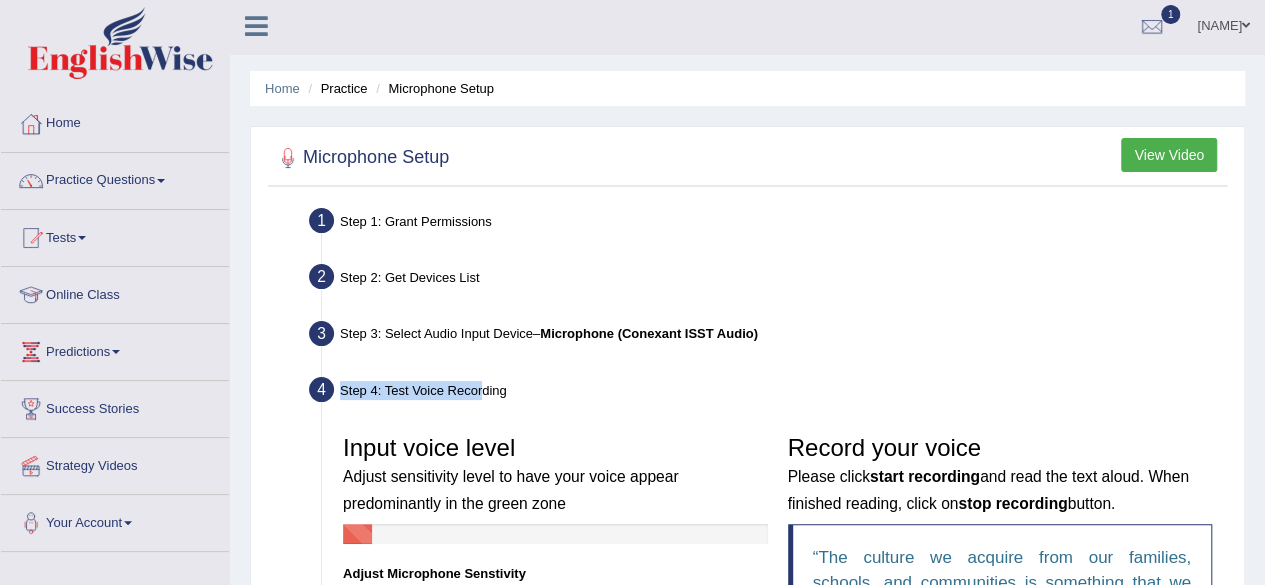 click on "Tests" at bounding box center [115, 235] 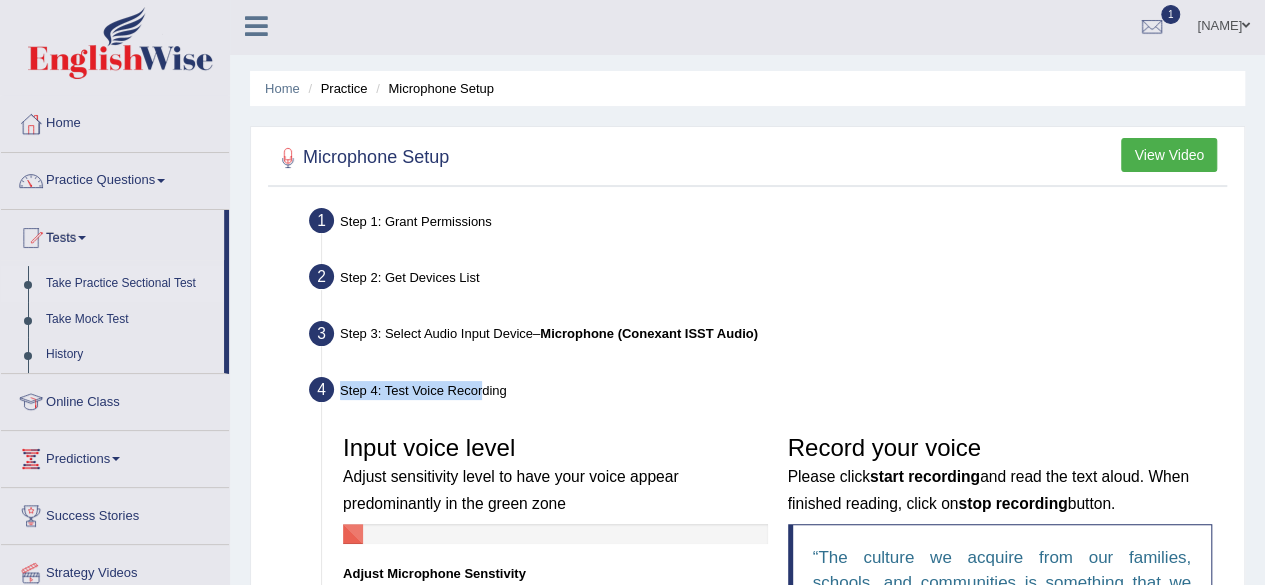click on "Take Practice Sectional Test" at bounding box center [130, 284] 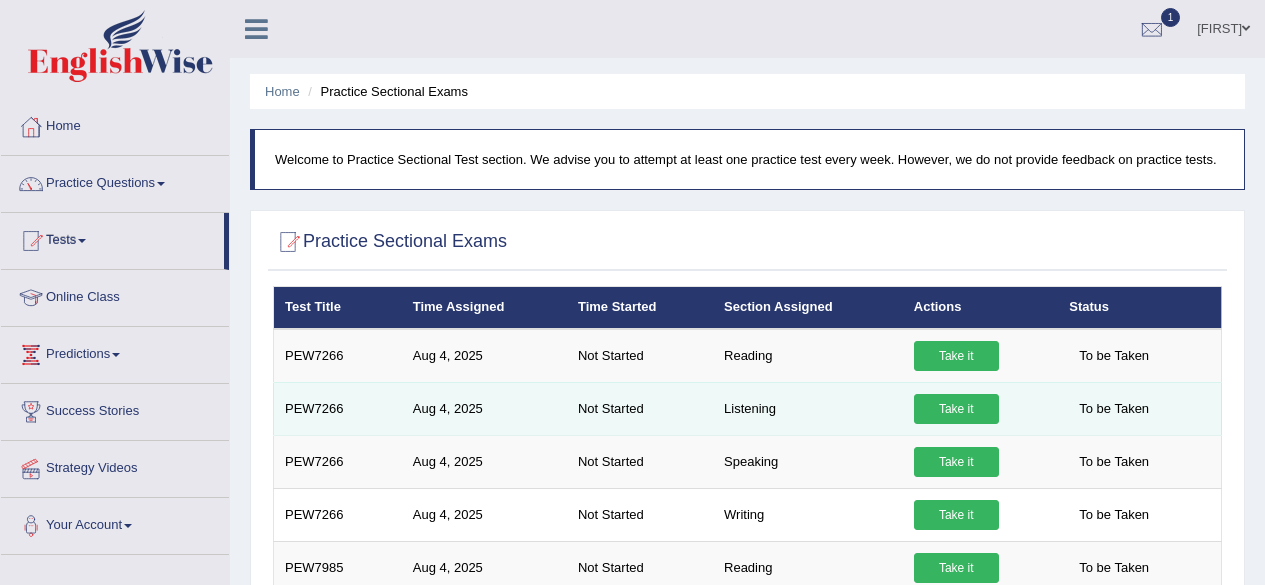 scroll, scrollTop: 0, scrollLeft: 0, axis: both 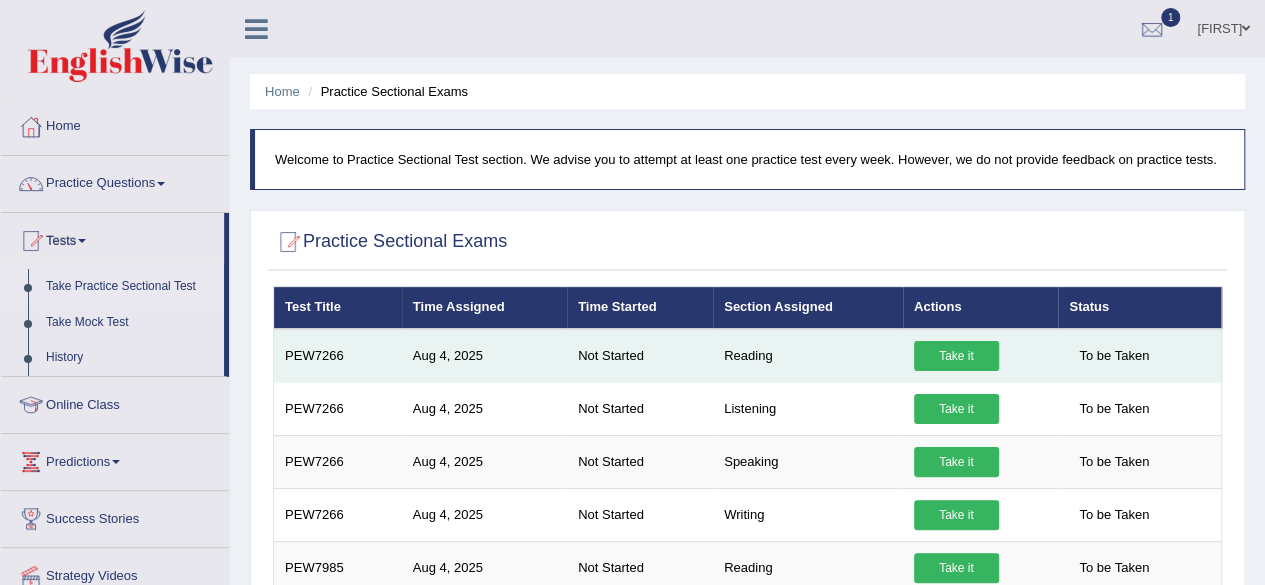 click on "Take it" at bounding box center [956, 356] 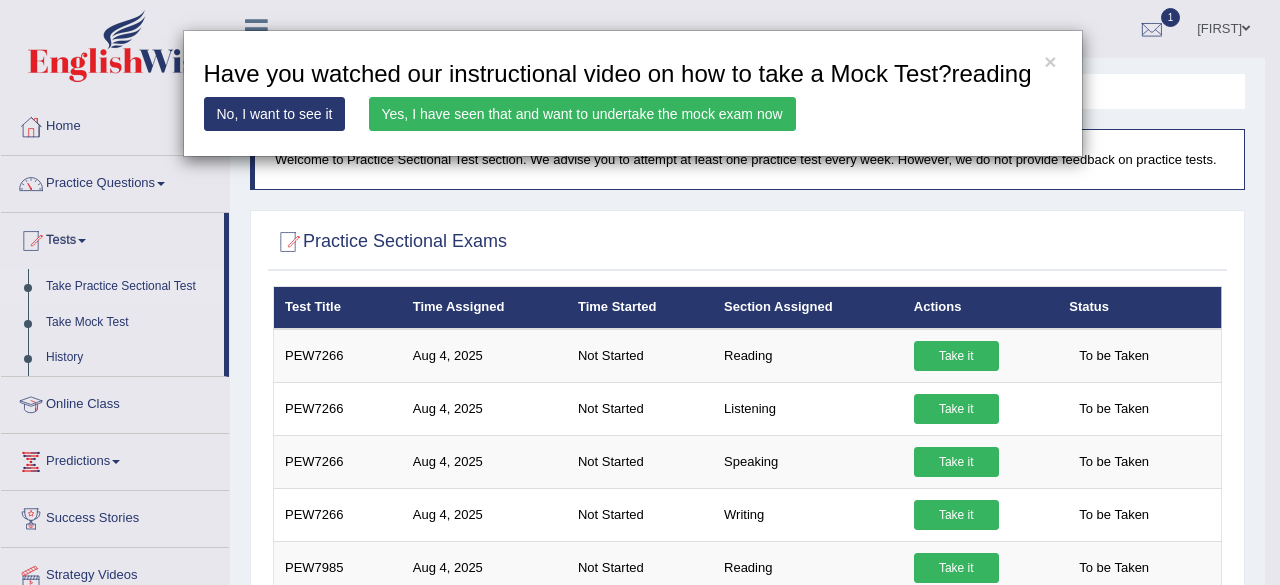 click on "Yes, I have seen that and want to undertake the mock exam now" at bounding box center [582, 114] 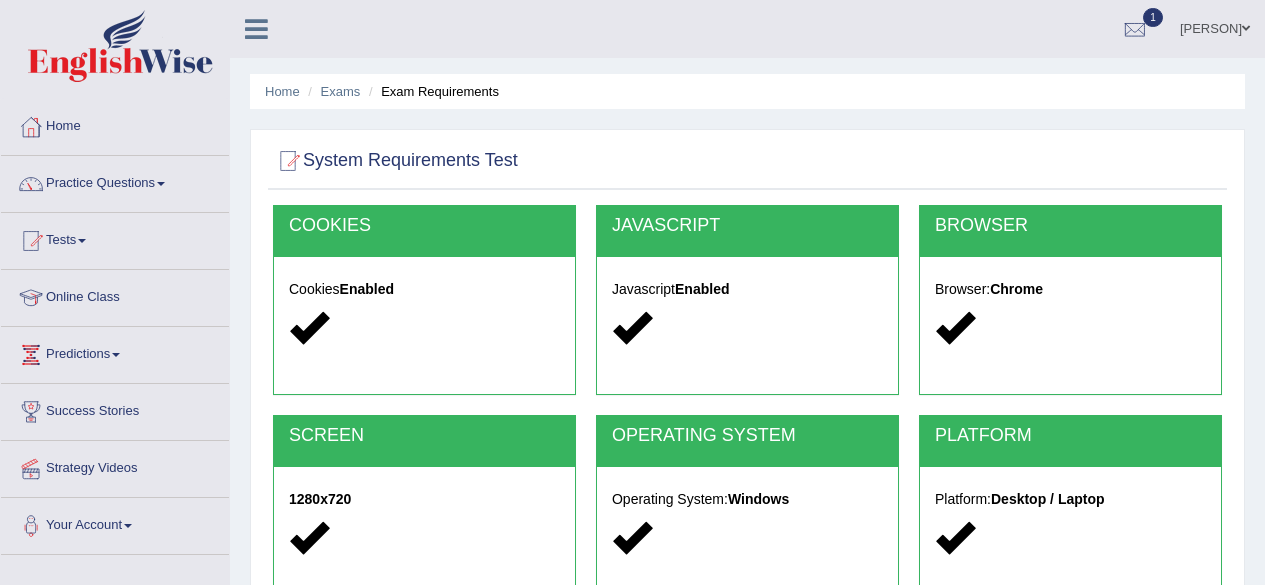 scroll, scrollTop: 0, scrollLeft: 0, axis: both 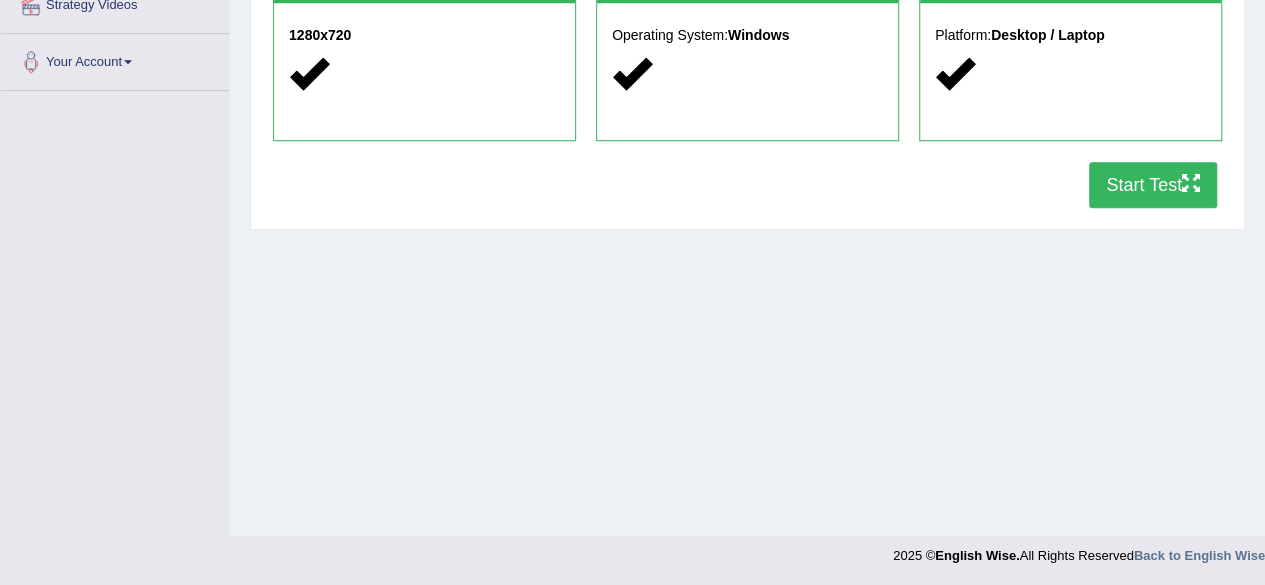 click on "Start Test" at bounding box center (1153, 185) 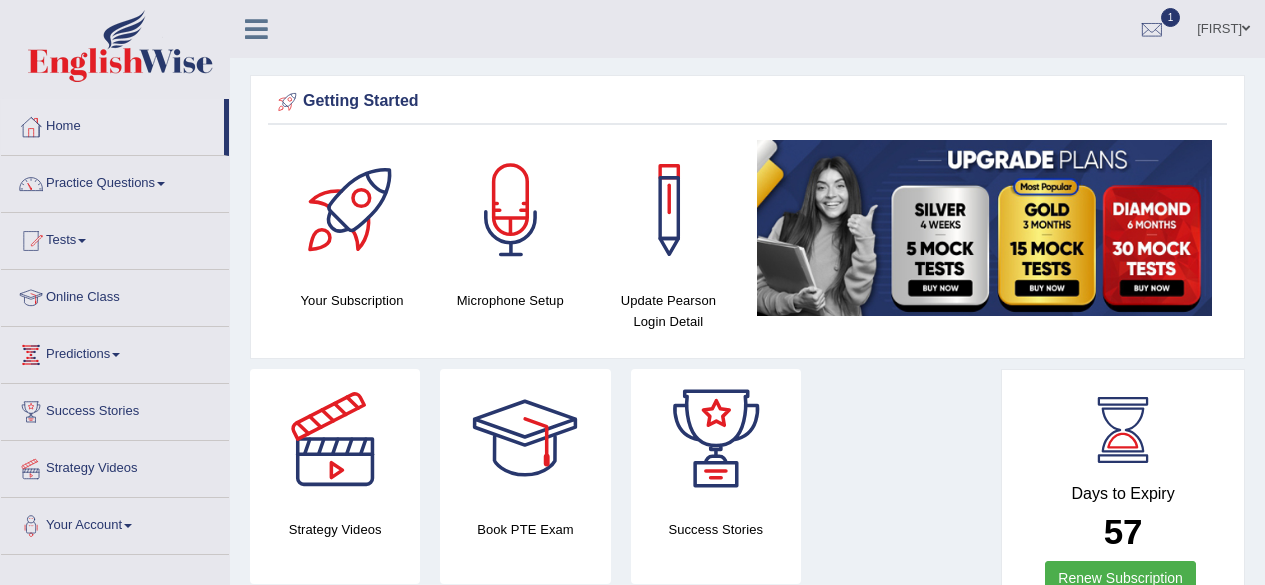 scroll, scrollTop: 0, scrollLeft: 0, axis: both 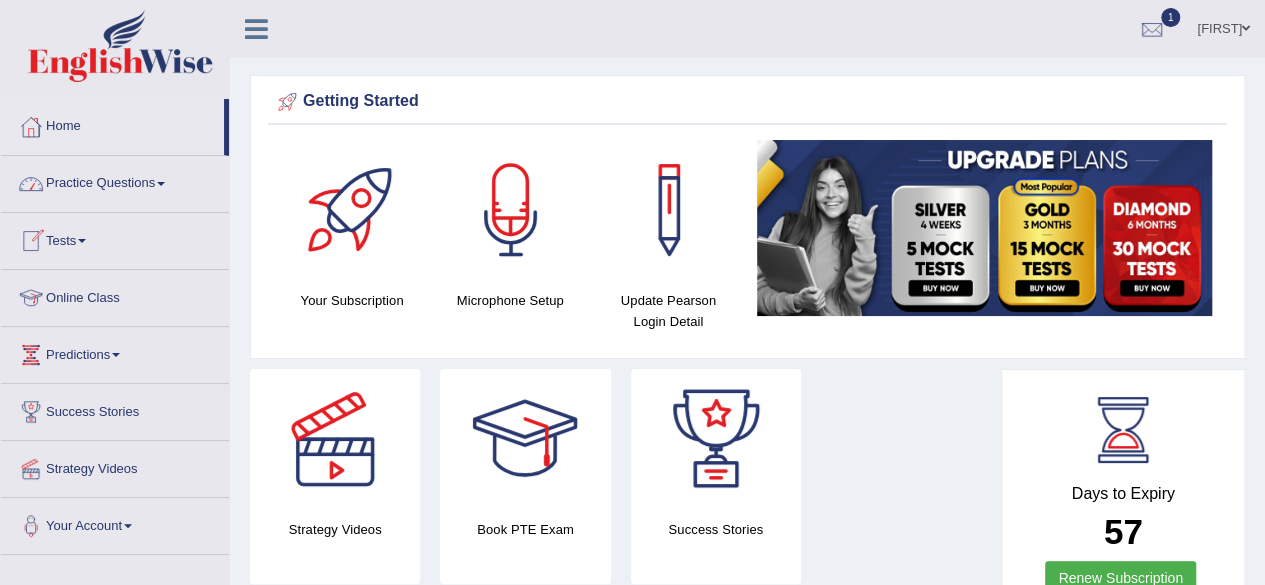 click on "Tests" at bounding box center (115, 238) 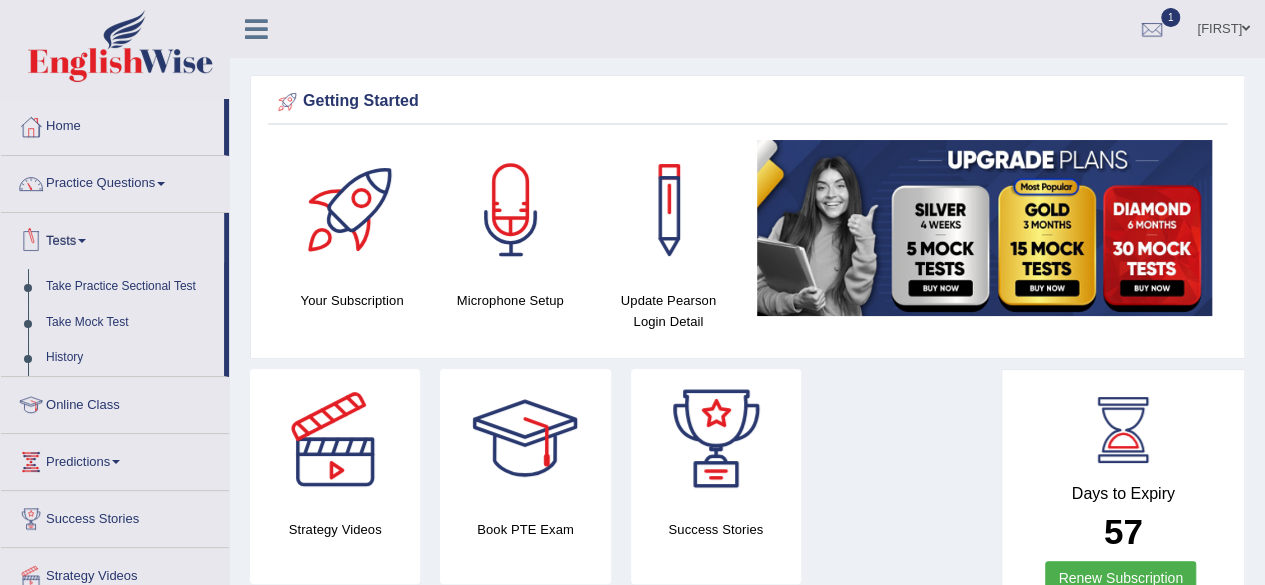 click on "Tests" at bounding box center [112, 238] 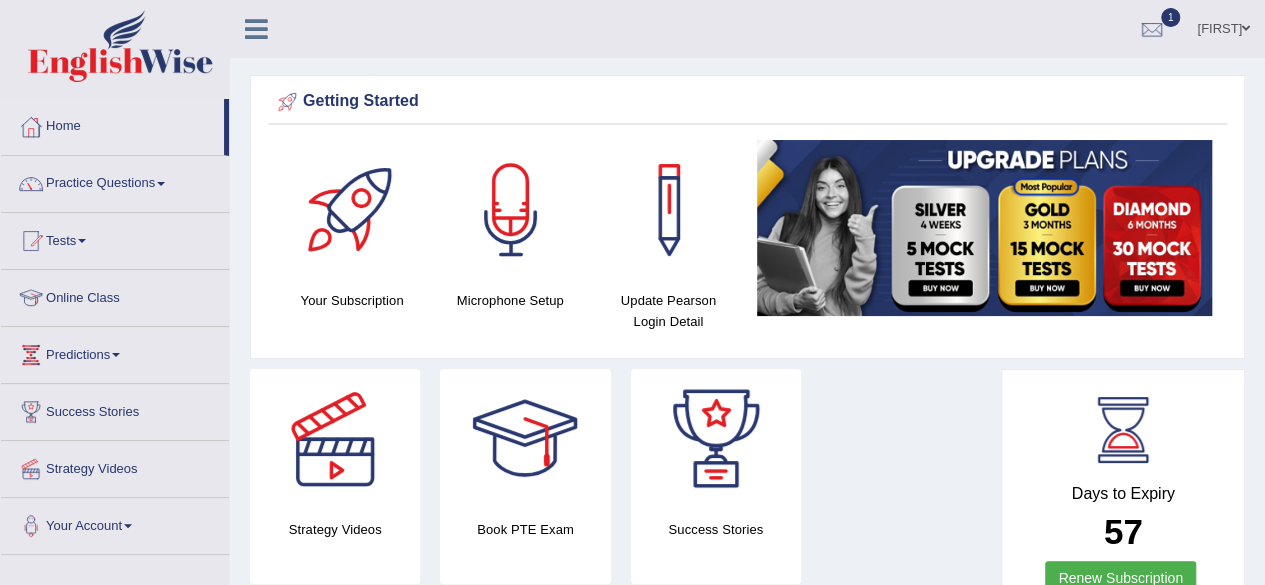 drag, startPoint x: 1261, startPoint y: 113, endPoint x: 1262, endPoint y: 167, distance: 54.00926 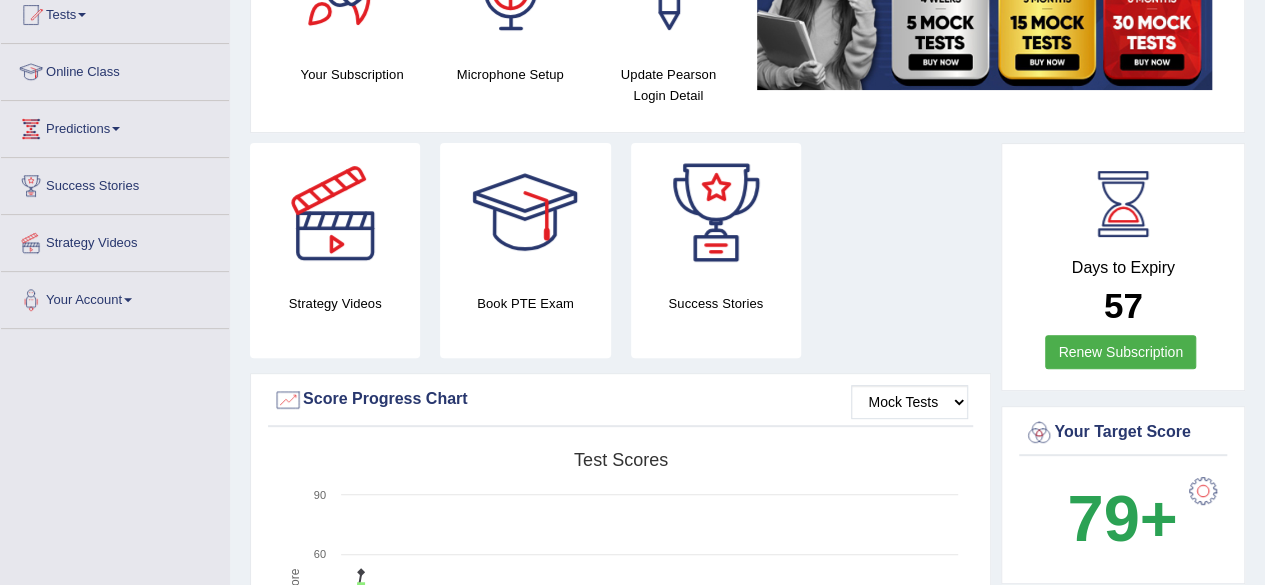 scroll, scrollTop: 0, scrollLeft: 0, axis: both 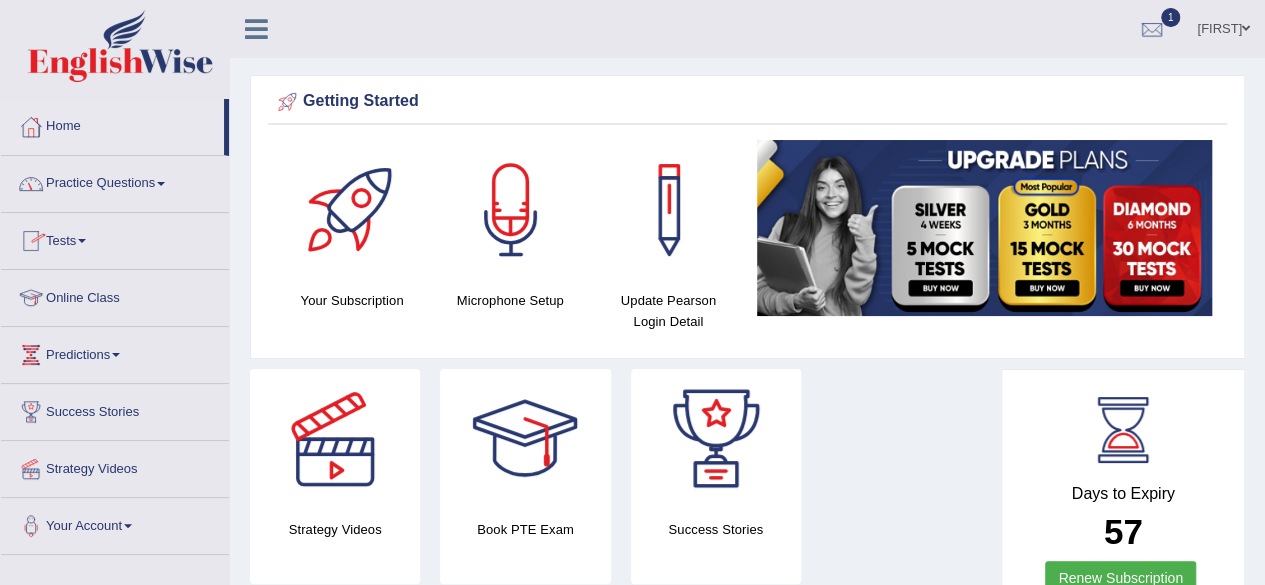 click on "Tests" at bounding box center (115, 238) 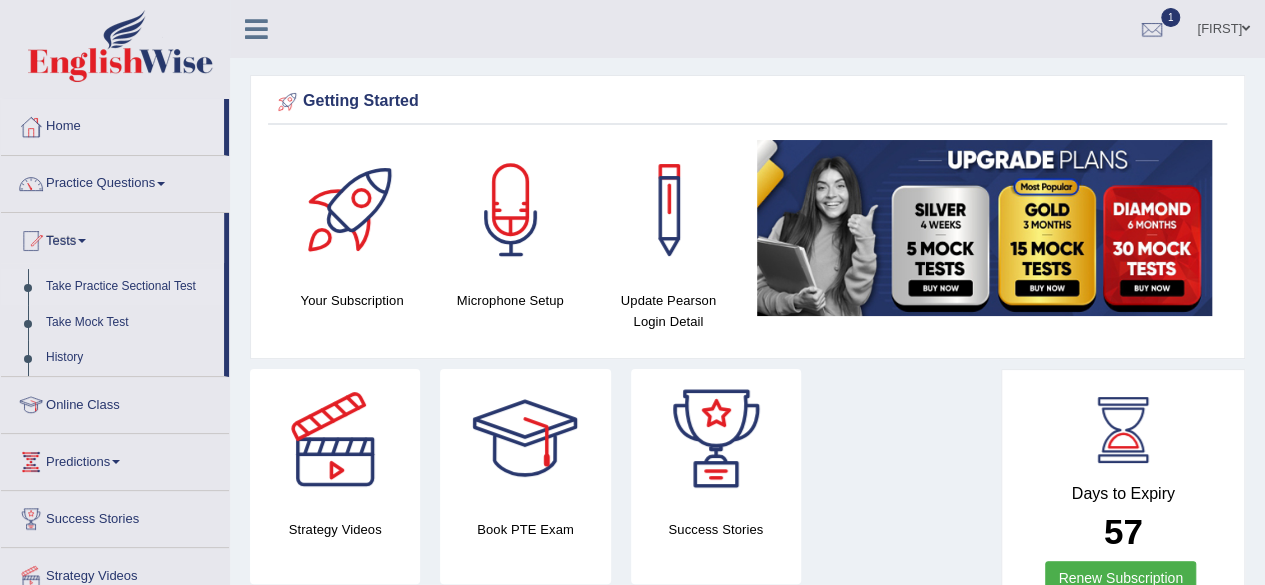 click on "Take Practice Sectional Test" at bounding box center (130, 287) 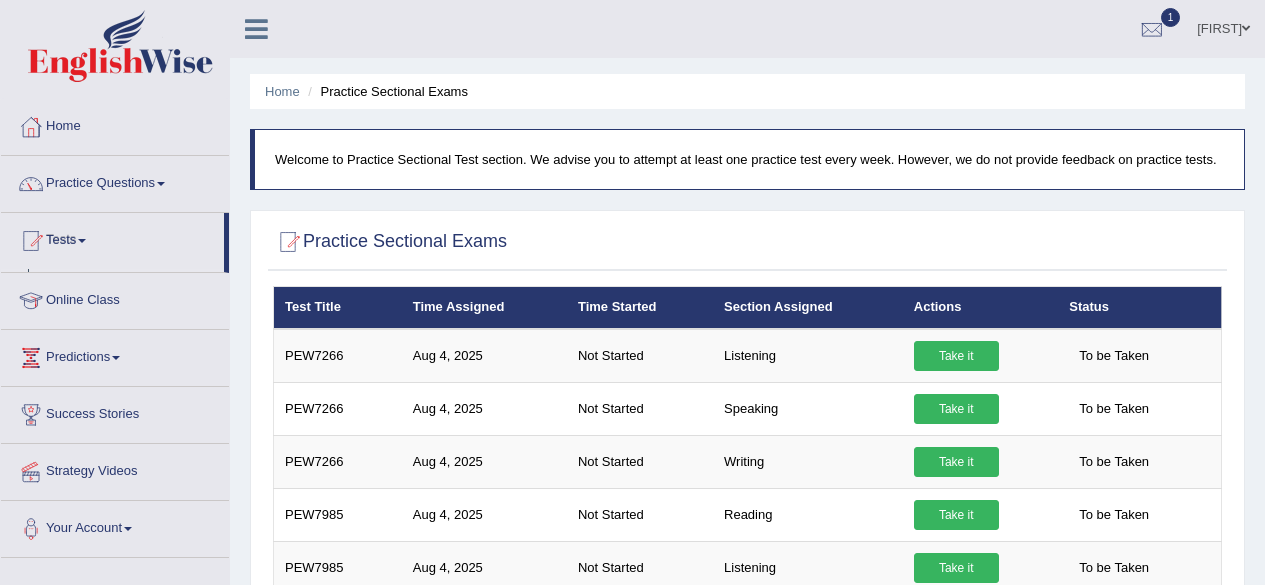 scroll, scrollTop: 0, scrollLeft: 0, axis: both 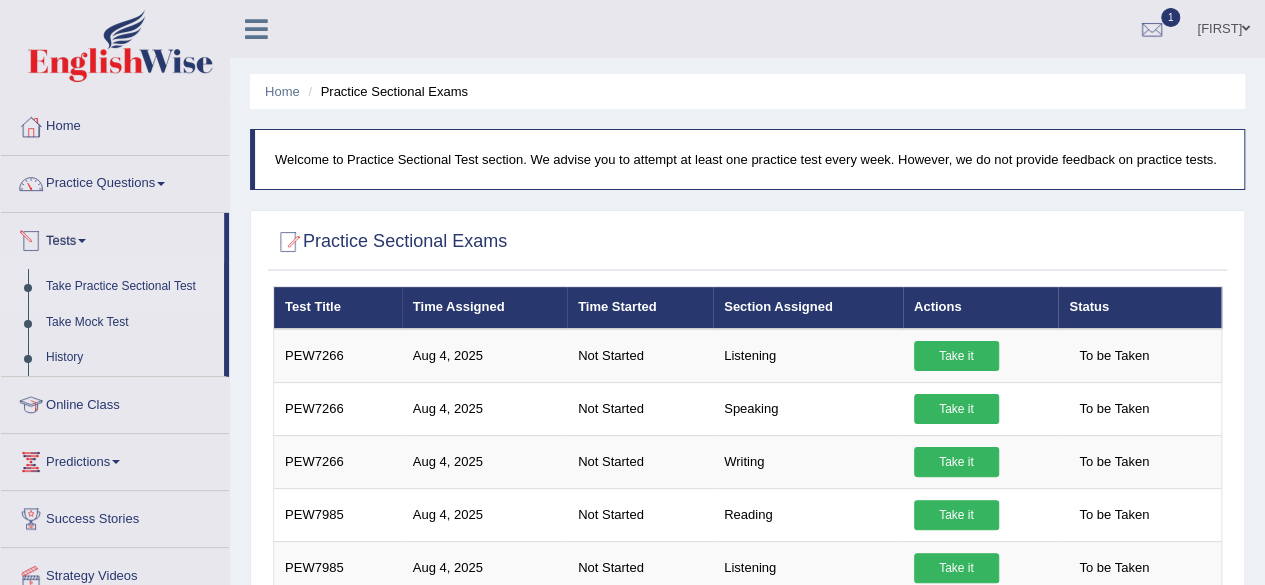 click on "Tests" at bounding box center (112, 238) 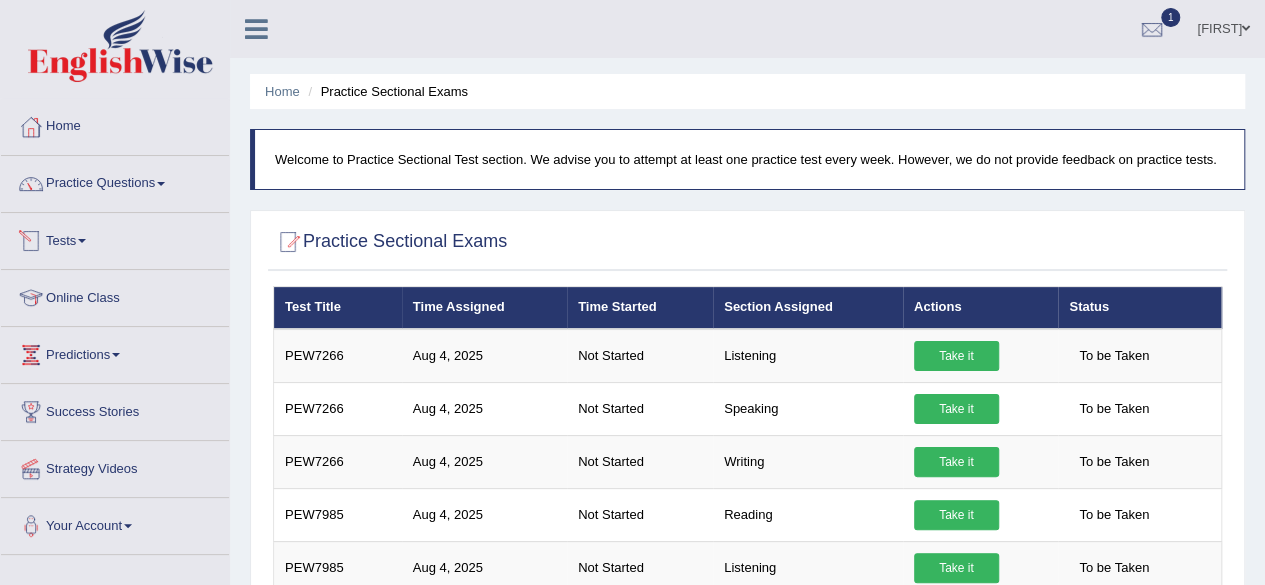 click on "Tests" at bounding box center [115, 238] 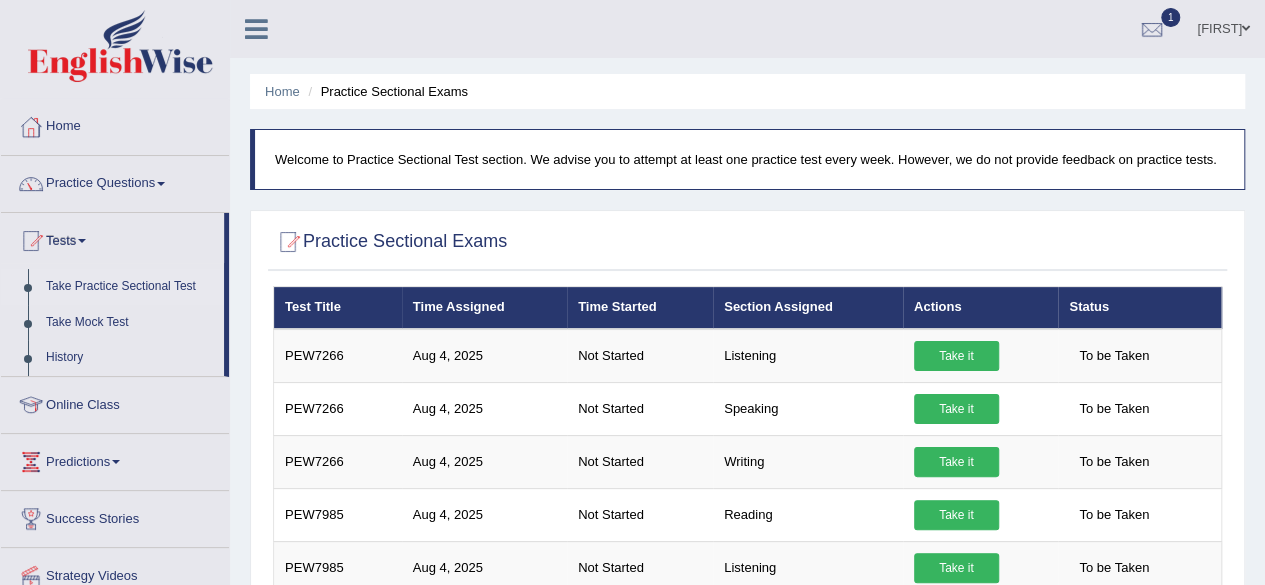 click on "Take Practice Sectional Test" at bounding box center [130, 287] 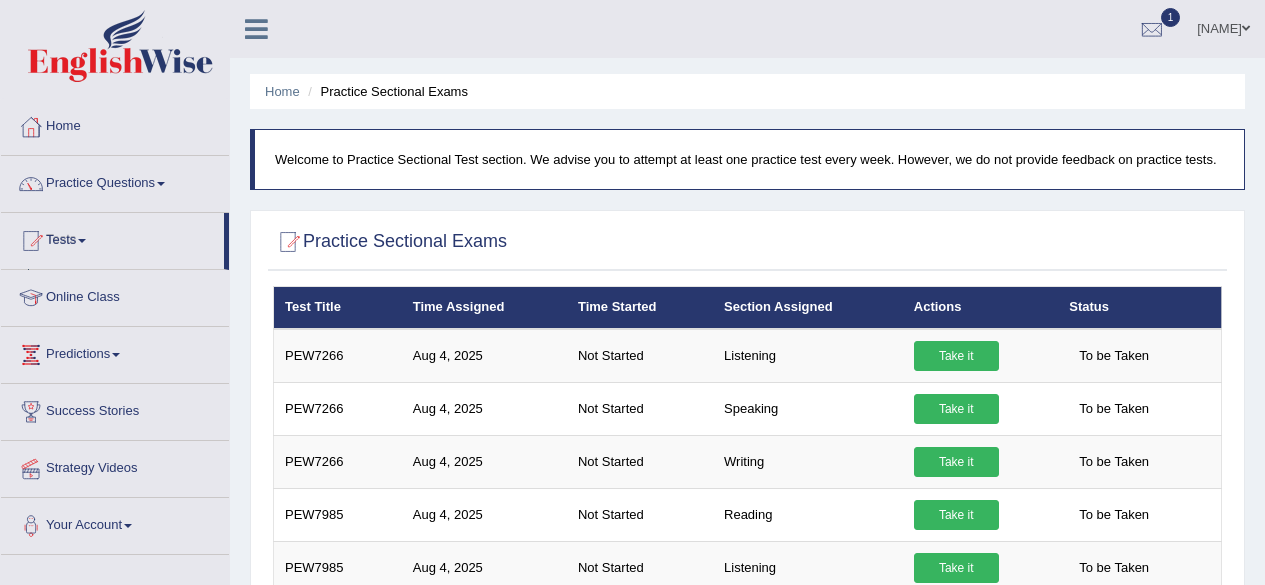 scroll, scrollTop: 0, scrollLeft: 0, axis: both 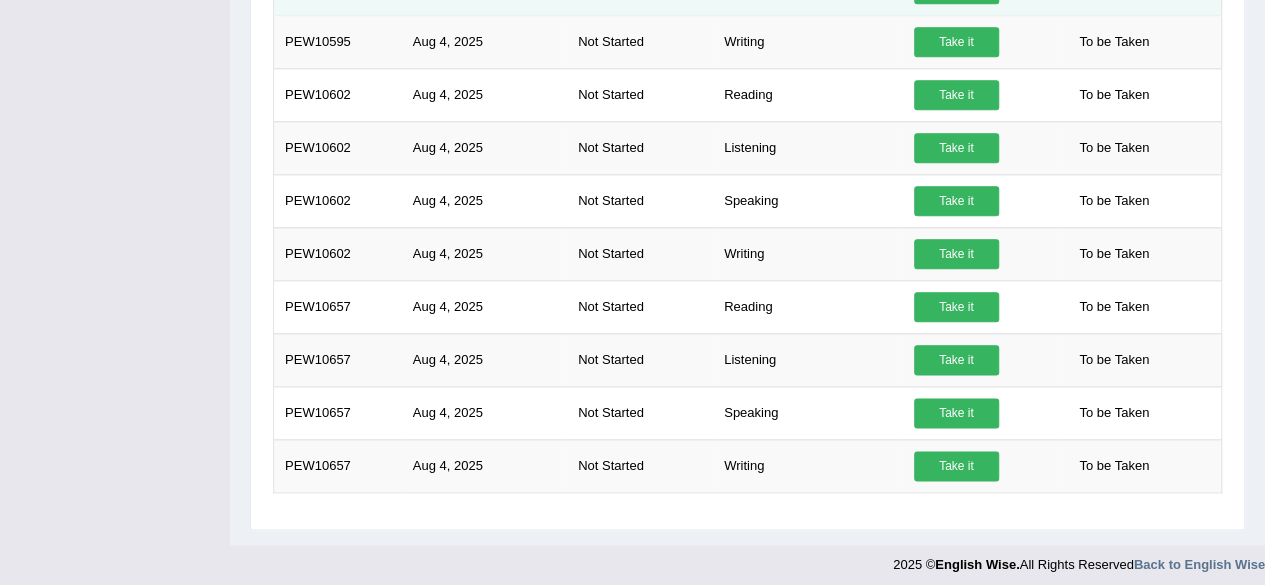 drag, startPoint x: 1270, startPoint y: 391, endPoint x: 1120, endPoint y: -1, distance: 419.71896 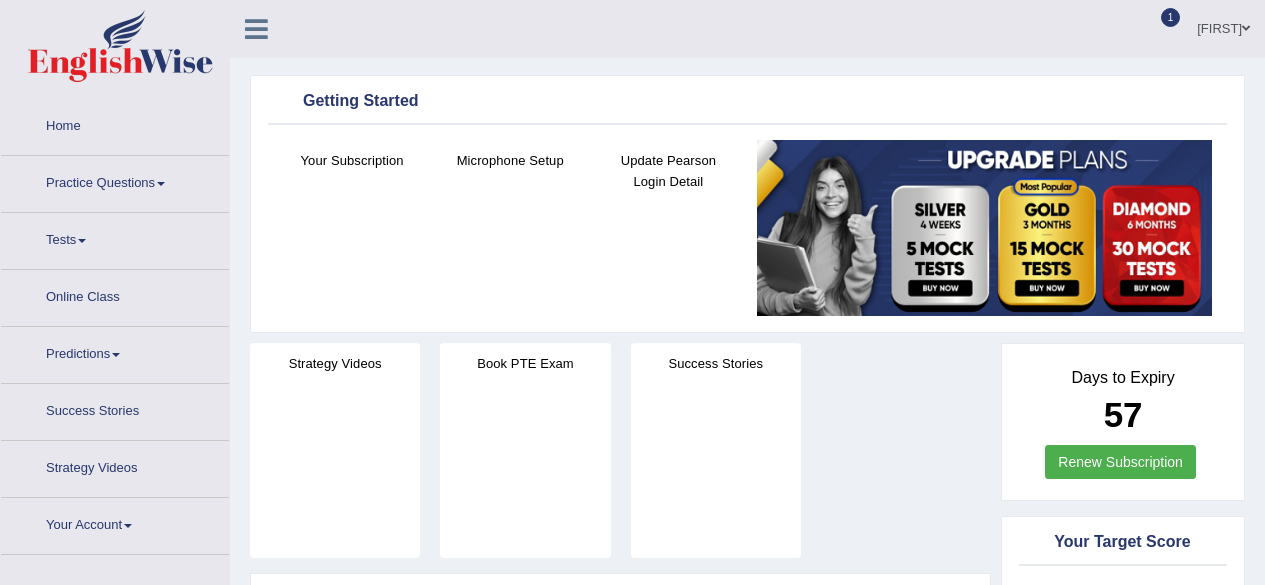 scroll, scrollTop: 0, scrollLeft: 0, axis: both 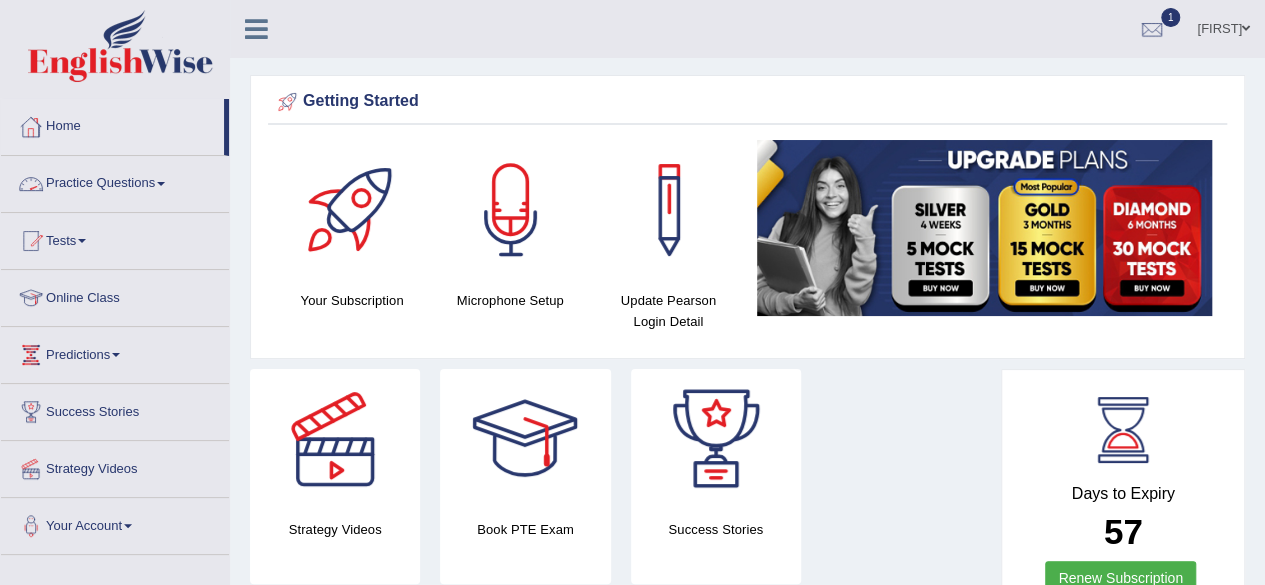 click on "Practice Questions" at bounding box center (115, 181) 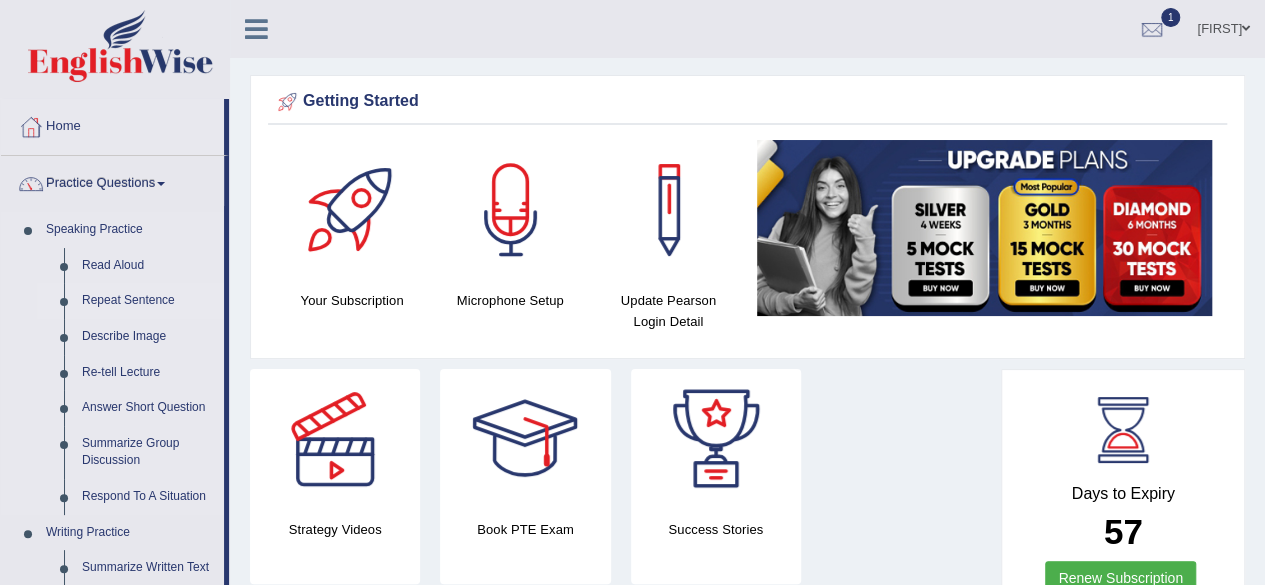 click on "Repeat Sentence" at bounding box center [148, 301] 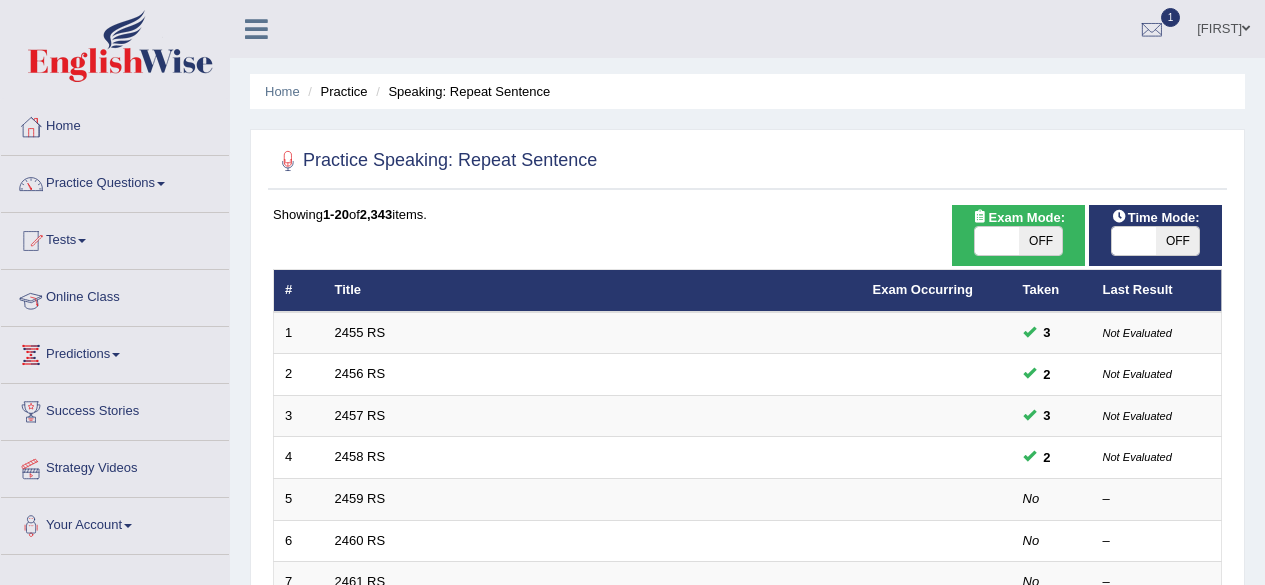 scroll, scrollTop: 0, scrollLeft: 0, axis: both 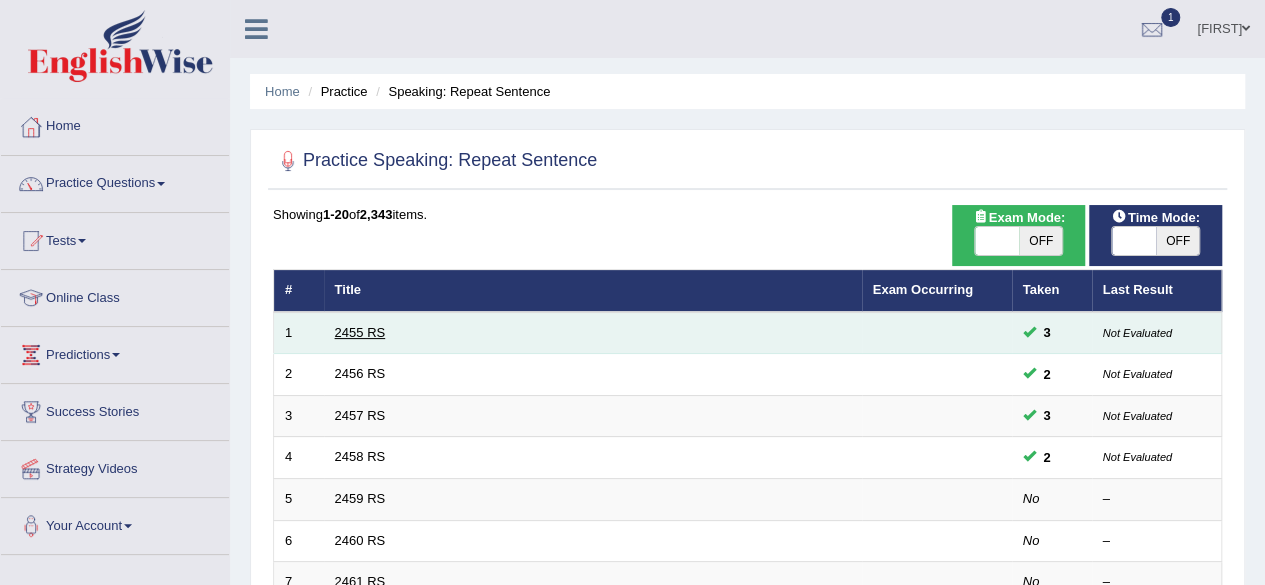 click on "2455 RS" at bounding box center [360, 332] 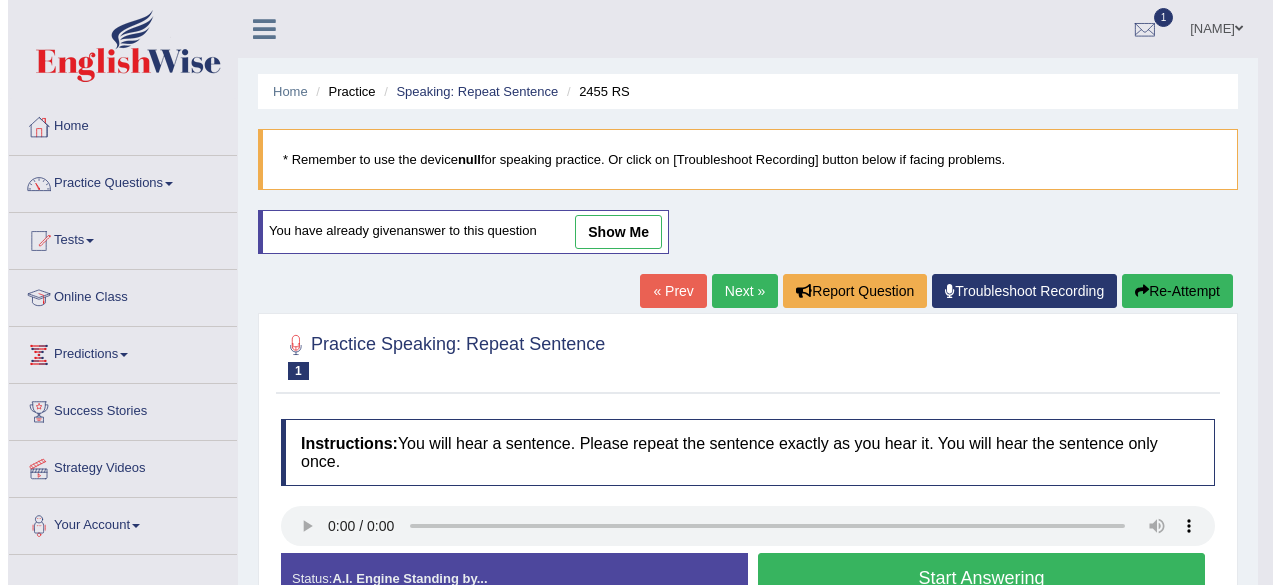 scroll, scrollTop: 0, scrollLeft: 0, axis: both 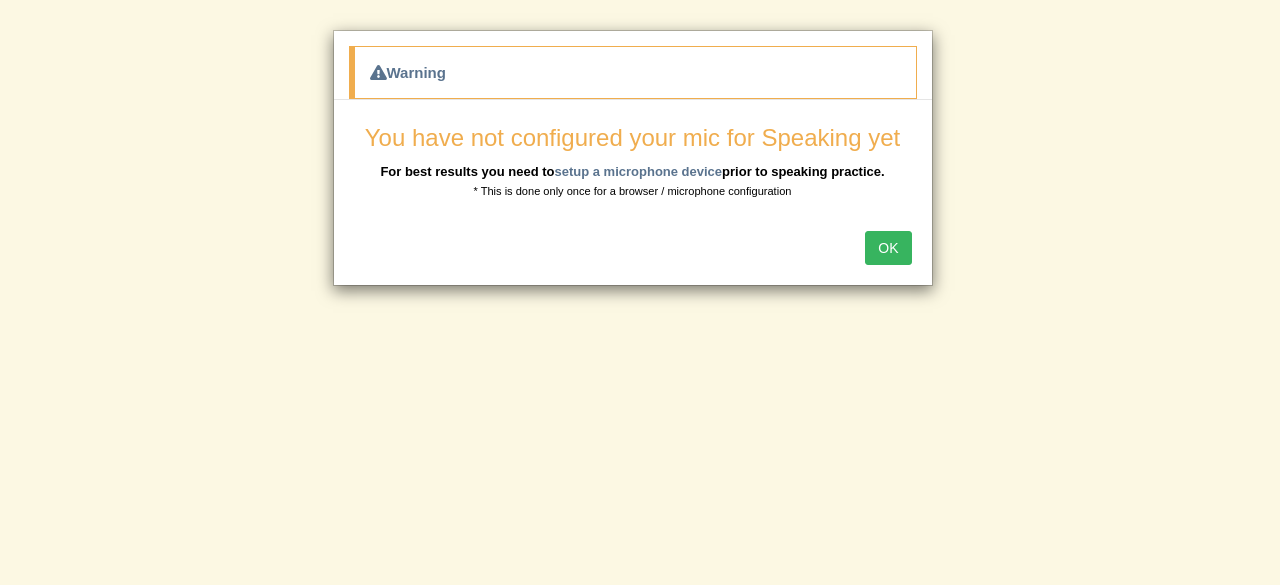 click on "OK" at bounding box center (888, 248) 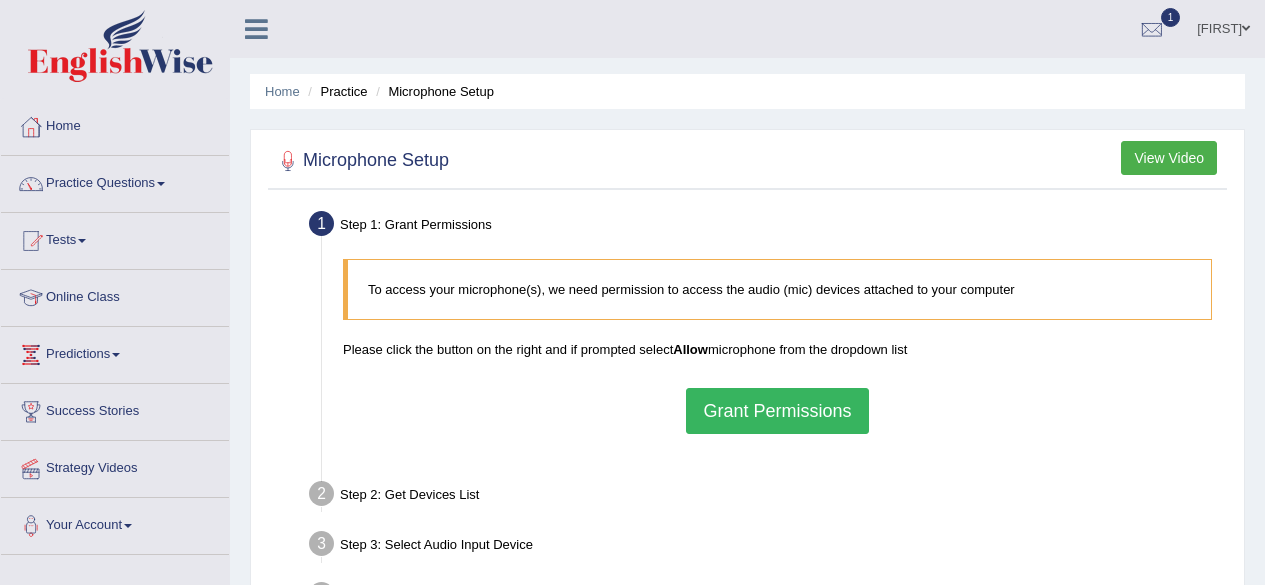 scroll, scrollTop: 0, scrollLeft: 0, axis: both 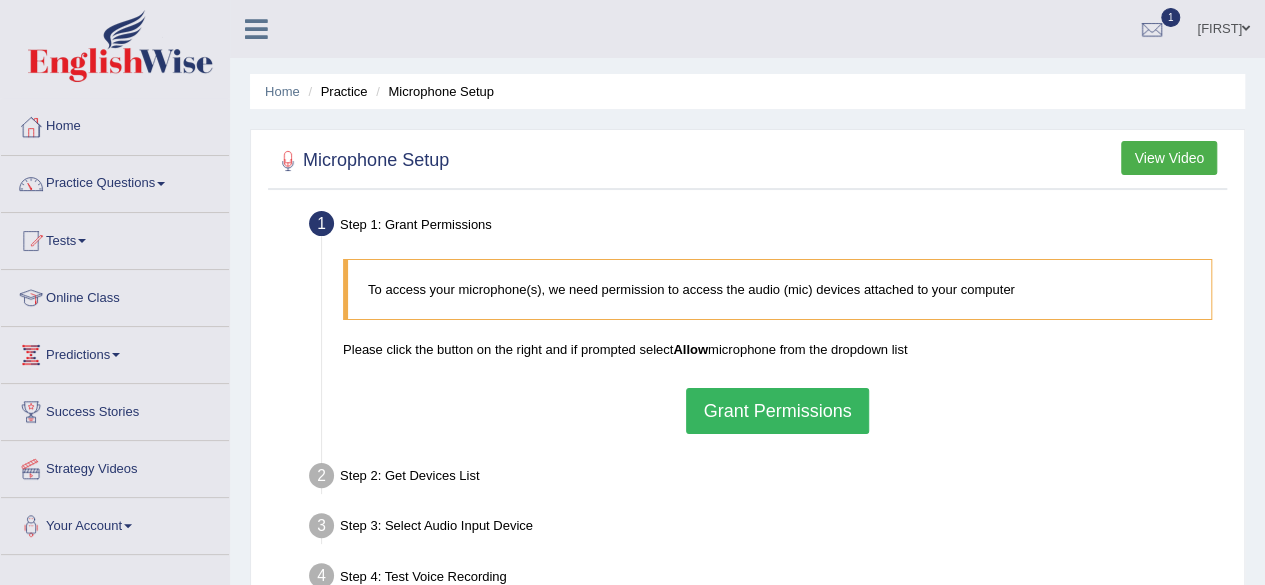click on "Grant Permissions" at bounding box center (777, 411) 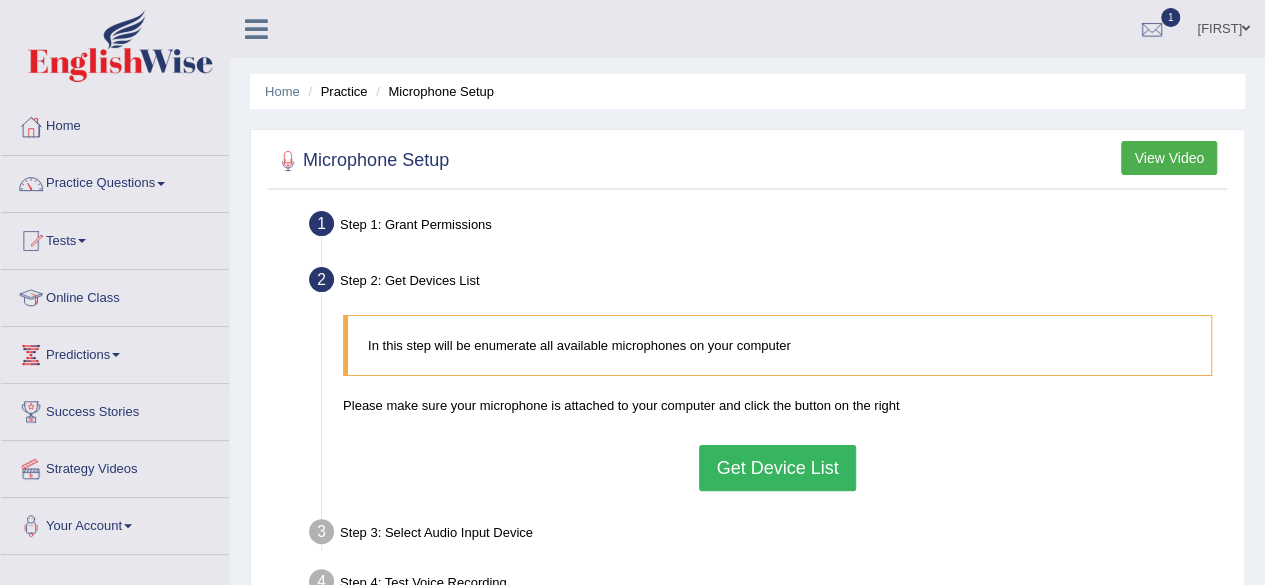 click on "Get Device List" at bounding box center [777, 468] 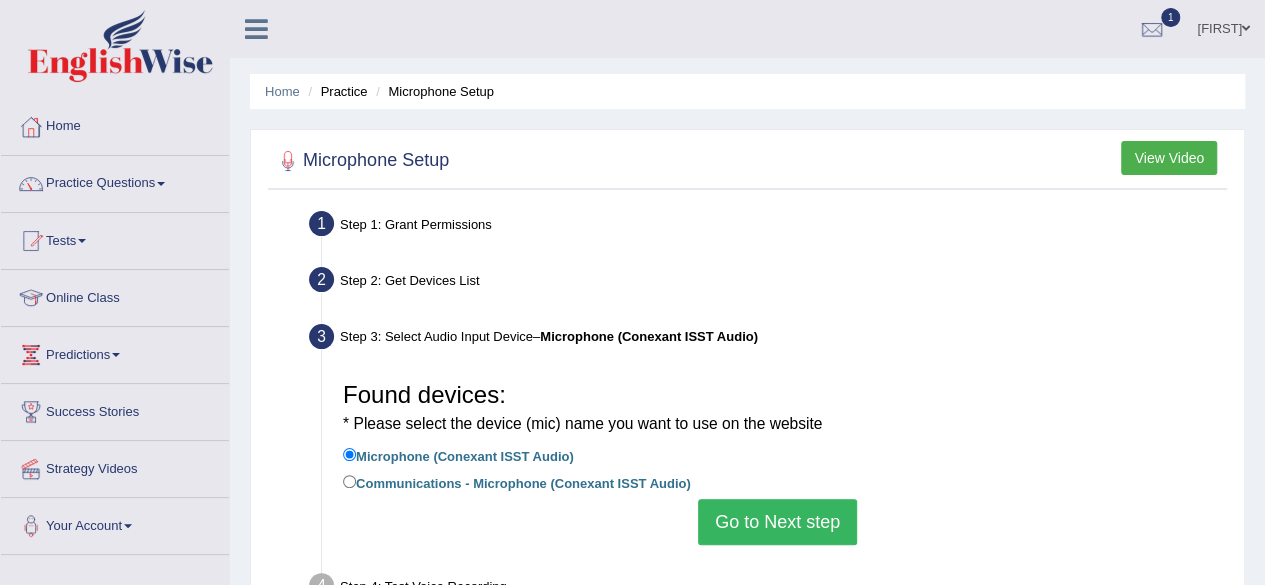 click on "Go to Next step" at bounding box center (777, 522) 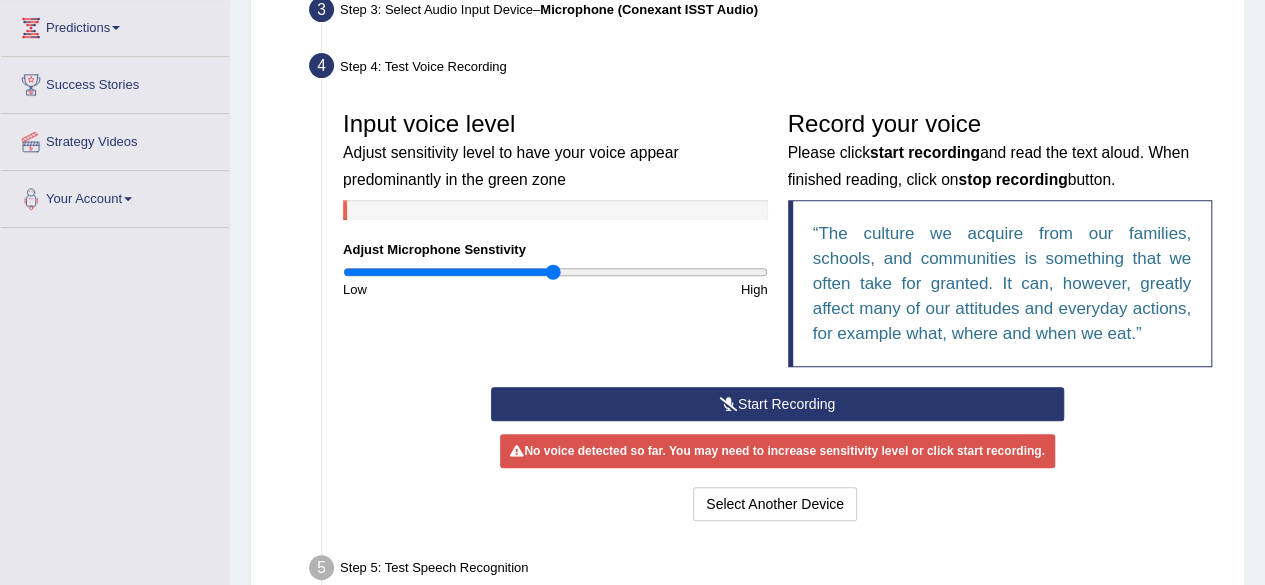 scroll, scrollTop: 360, scrollLeft: 0, axis: vertical 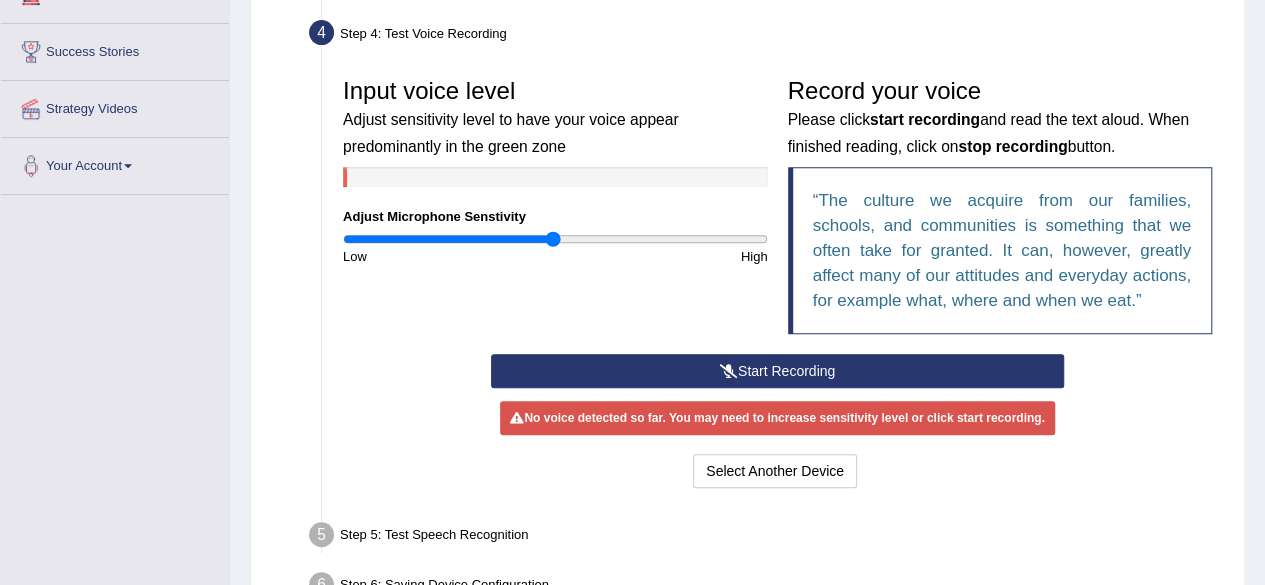 click on "Start Recording" at bounding box center [777, 371] 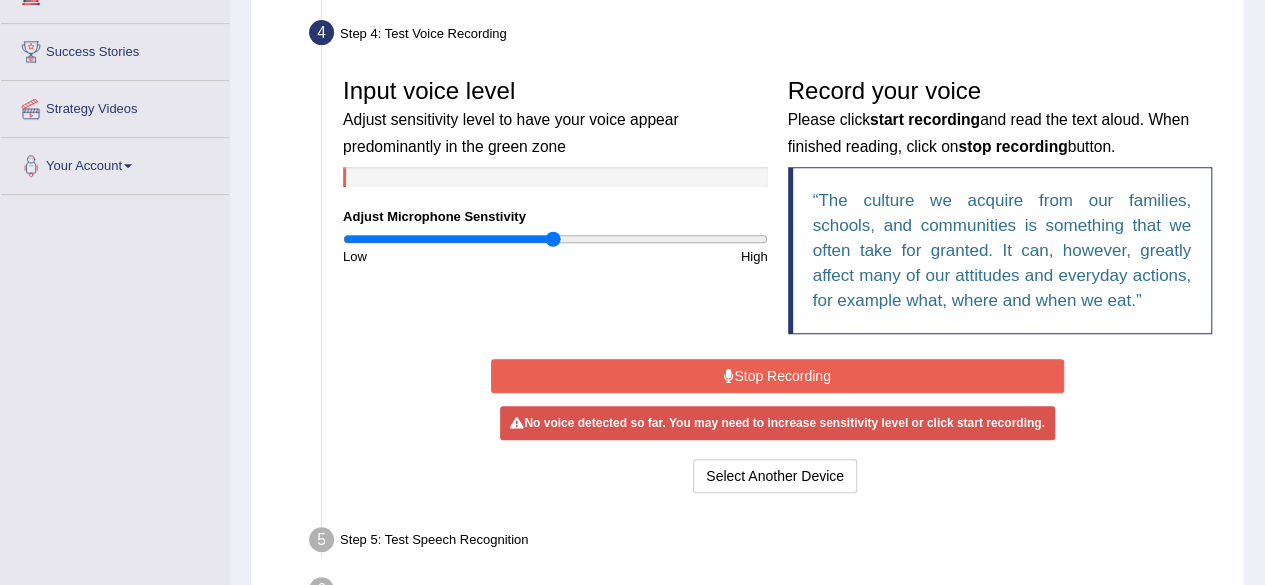 click on "No voice detected so far. You may need to increase sensitivity level or click start recording." at bounding box center (777, 423) 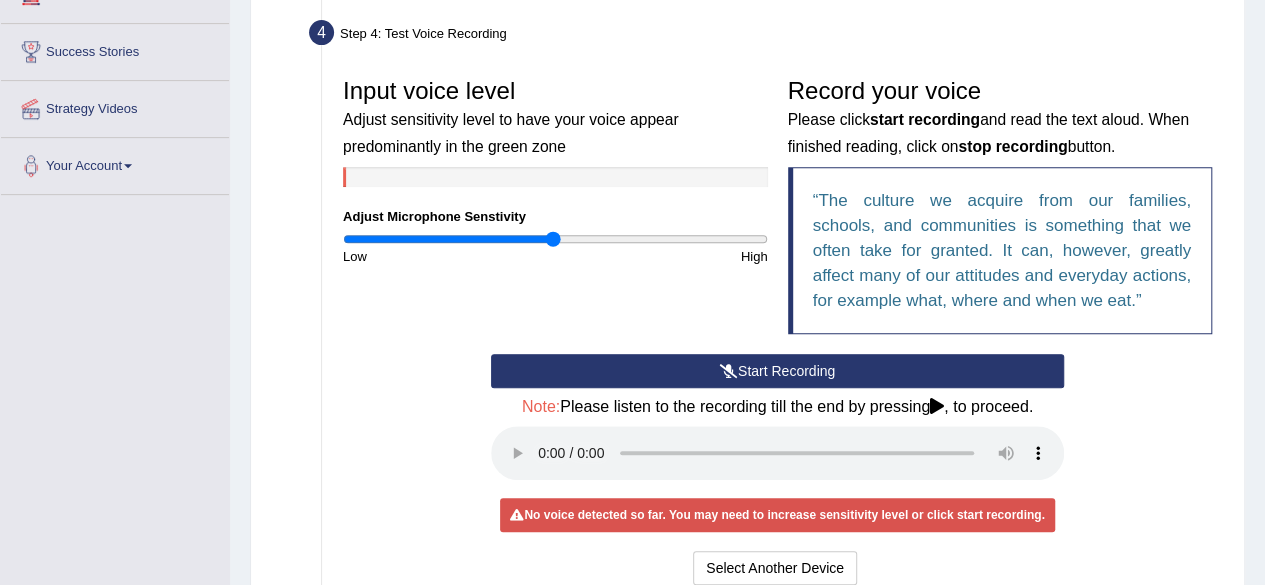 click on "No voice detected so far. You may need to increase sensitivity level or click start recording." at bounding box center (777, 515) 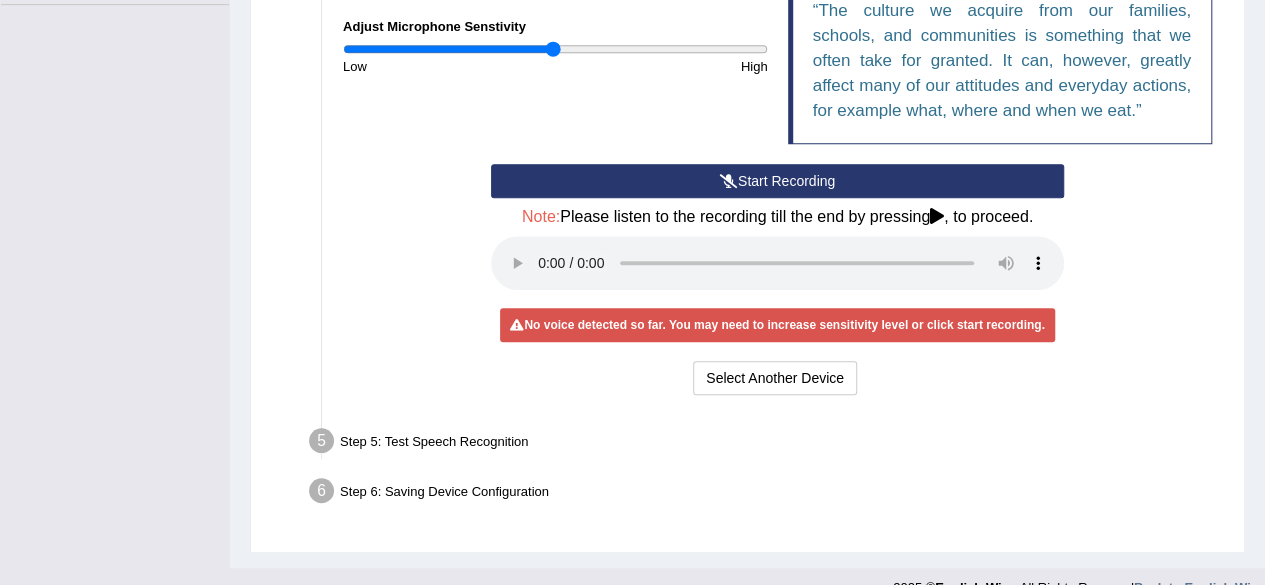 scroll, scrollTop: 580, scrollLeft: 0, axis: vertical 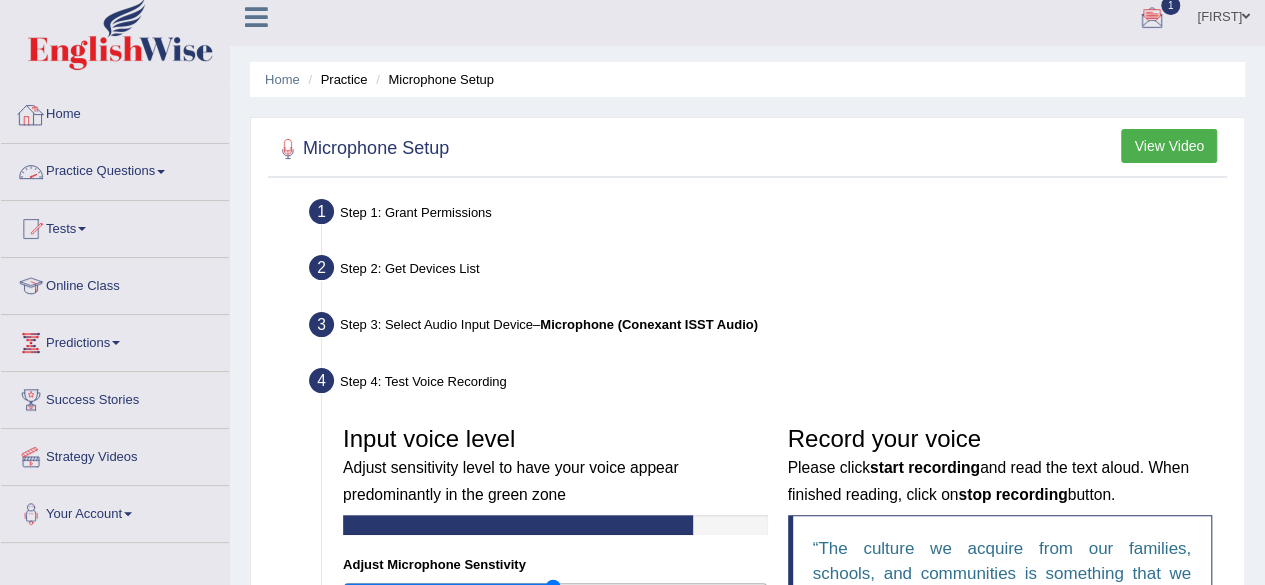 click on "Practice Questions" at bounding box center [115, 169] 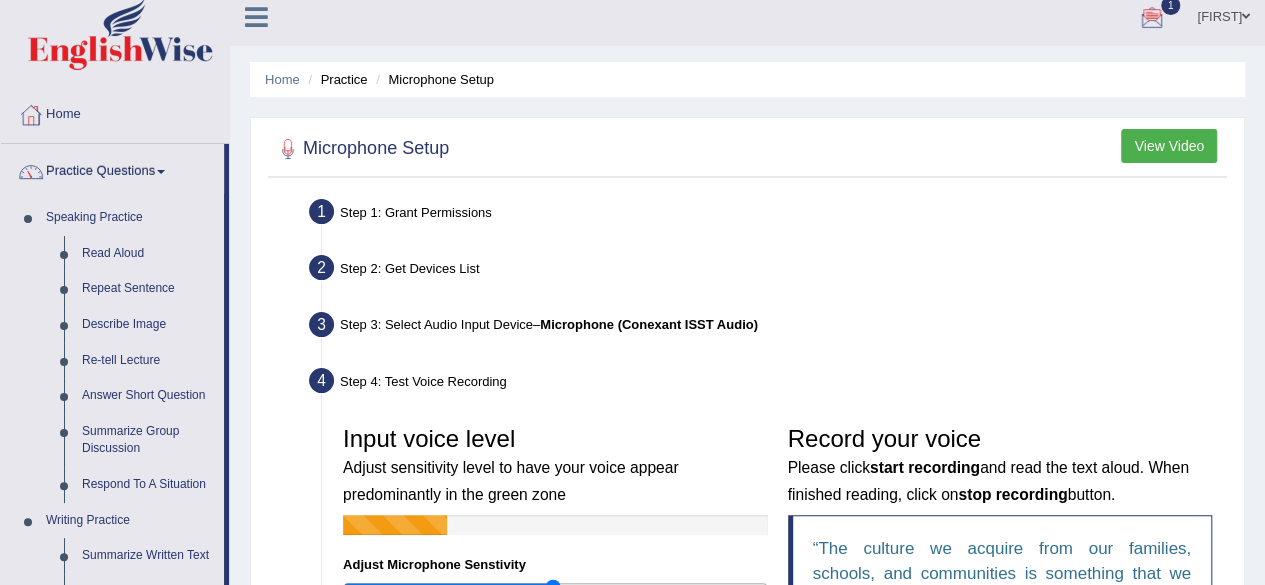 click on "View Video" at bounding box center (1169, 146) 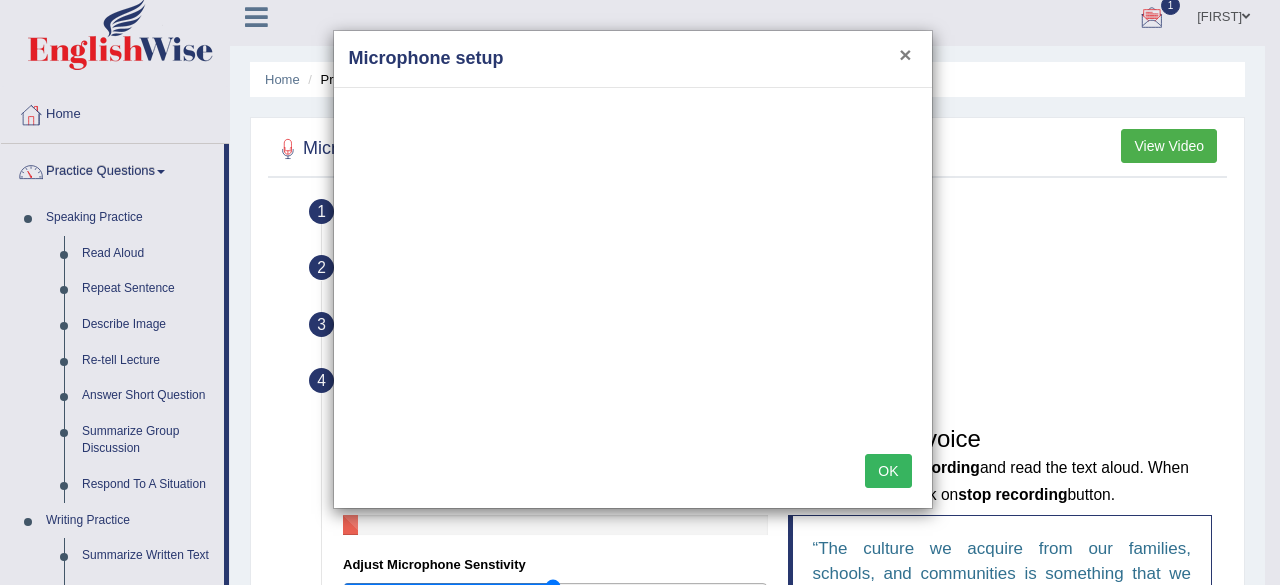 click on "×" at bounding box center [905, 54] 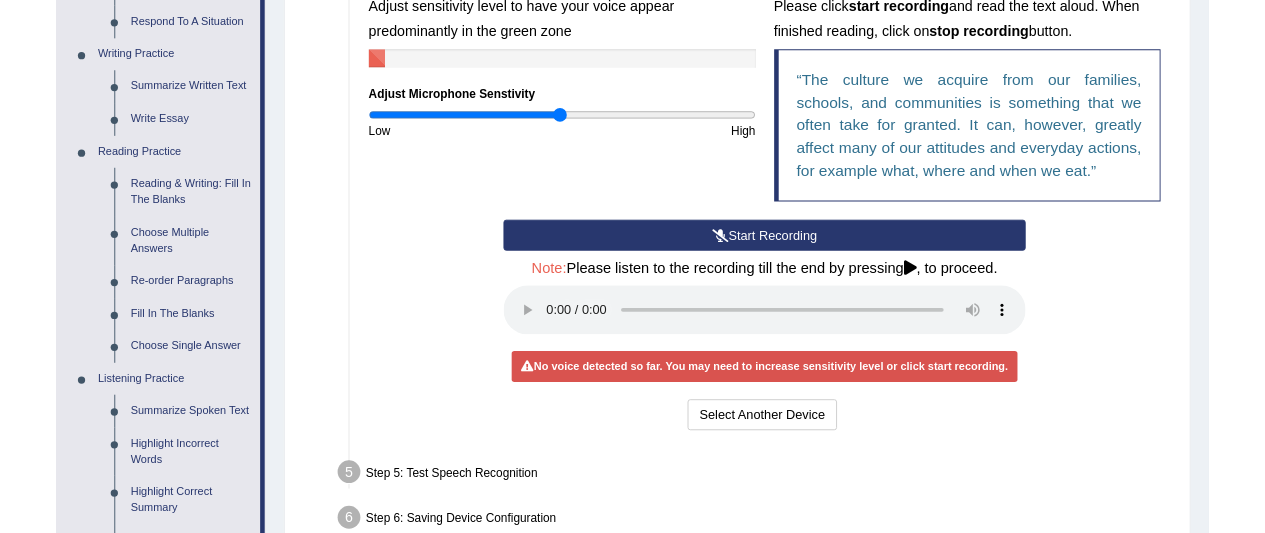 scroll, scrollTop: 479, scrollLeft: 0, axis: vertical 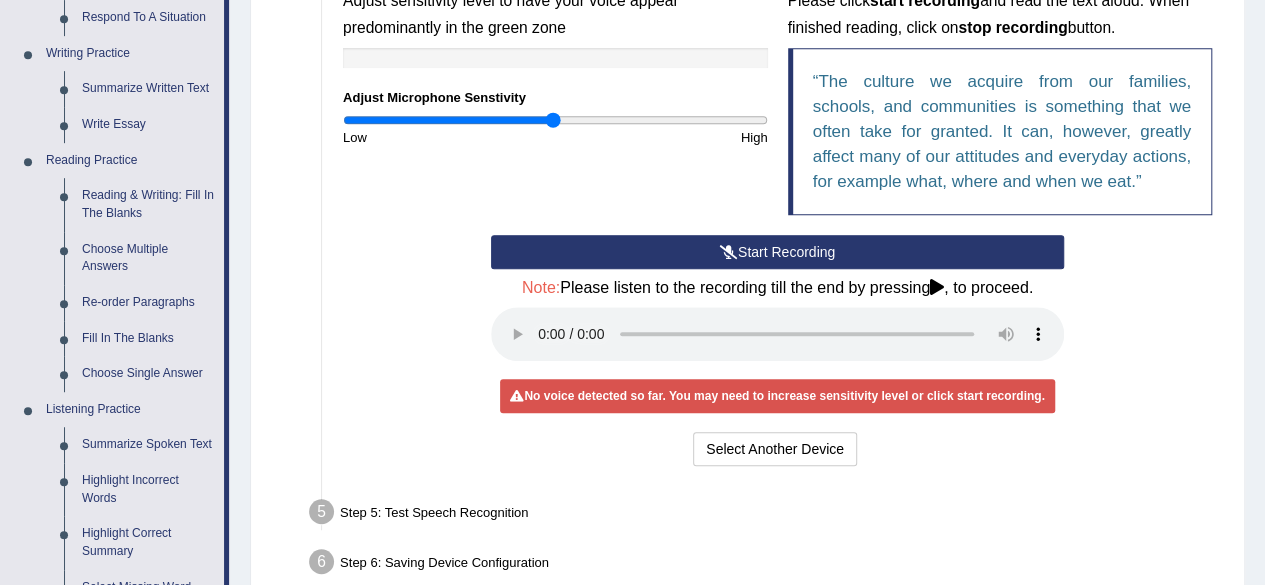 click on "Start Recording    Stop Recording   Note:  Please listen to the recording till the end by pressing  , to proceed.       No voice detected so far. You may need to increase sensitivity level or click start recording.     Voice level is too low yet. Please increase the sensitivity level from the bar on the left.     Your voice is strong enough for our A.I. to detect    Voice level is too high. Please reduce the sensitivity level from the bar on the left.     Select Another Device   Voice is ok. Go to Next step" at bounding box center (777, 353) 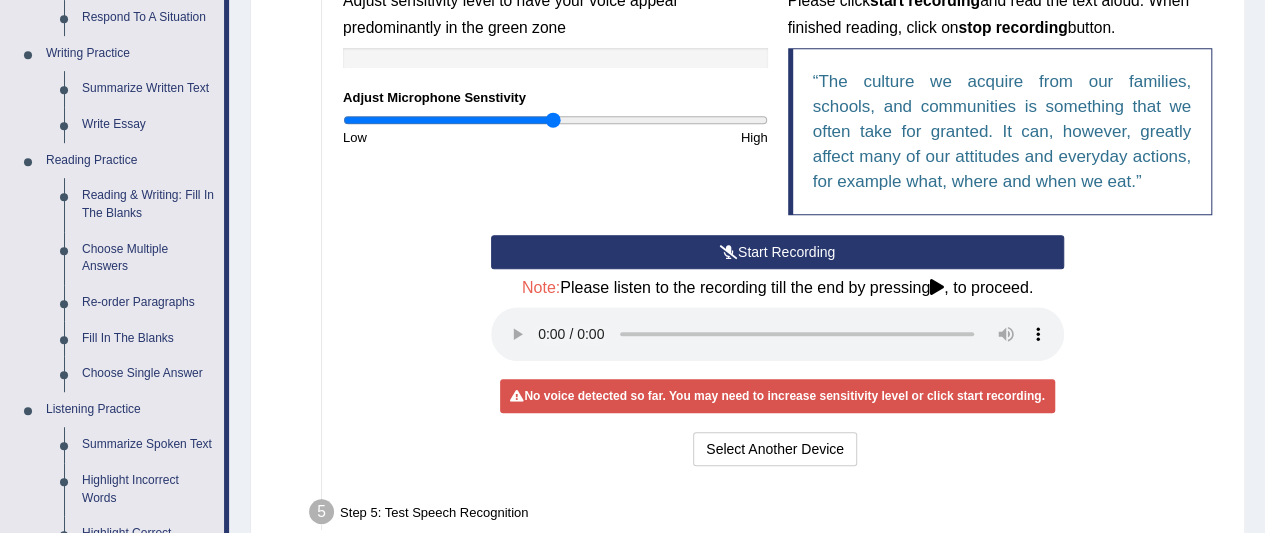 click on "Start Recording" at bounding box center (777, 252) 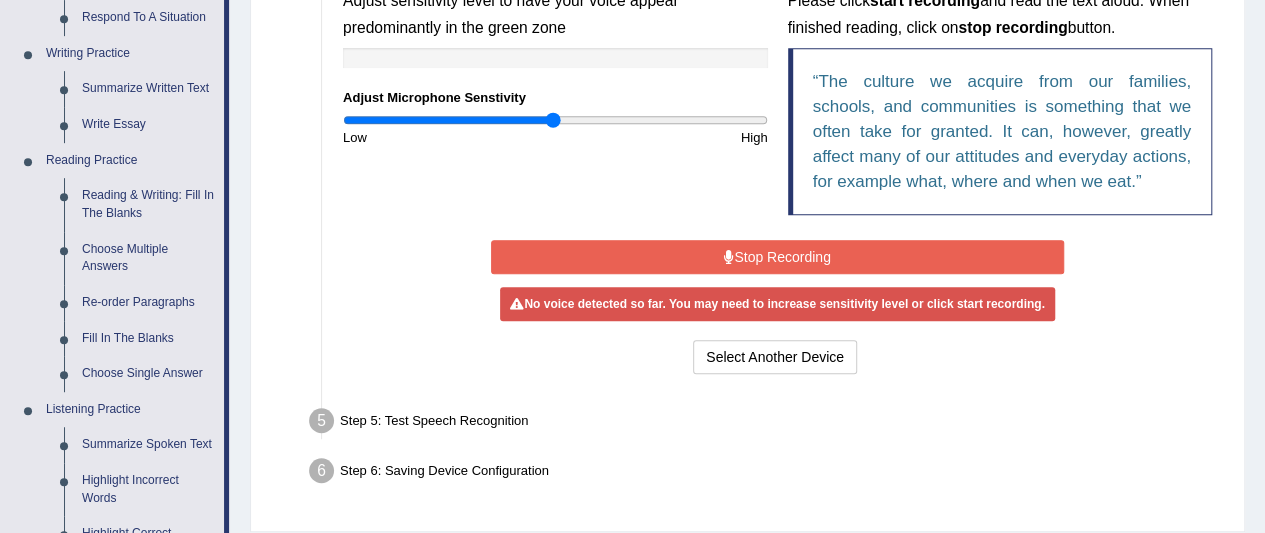 click on "Stop Recording" at bounding box center (777, 257) 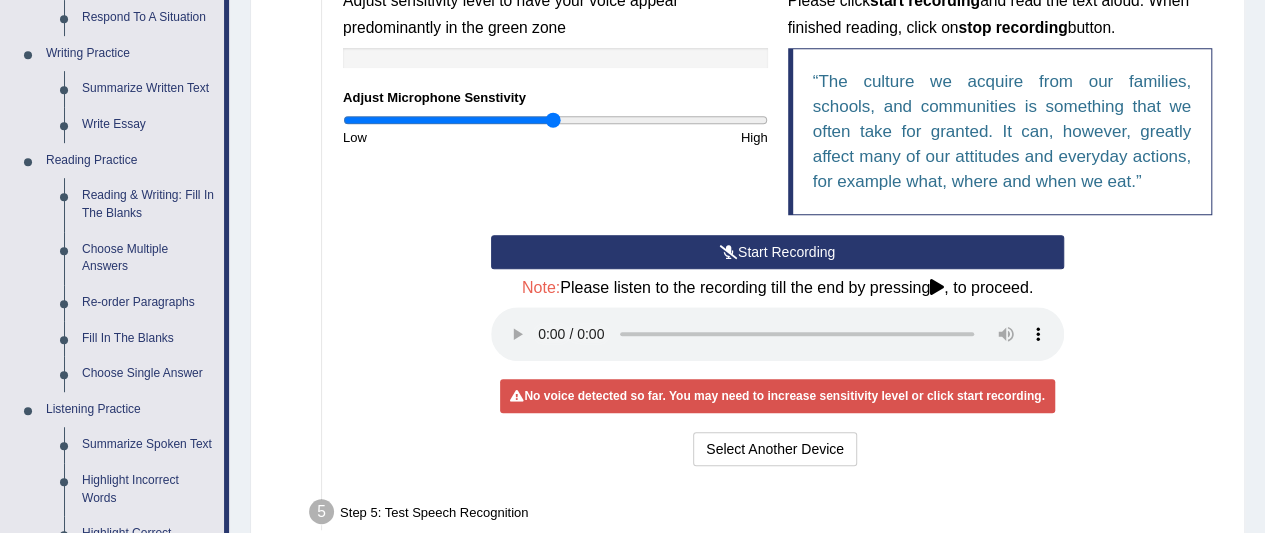 click on "No voice detected so far. You may need to increase sensitivity level or click start recording." at bounding box center [777, 396] 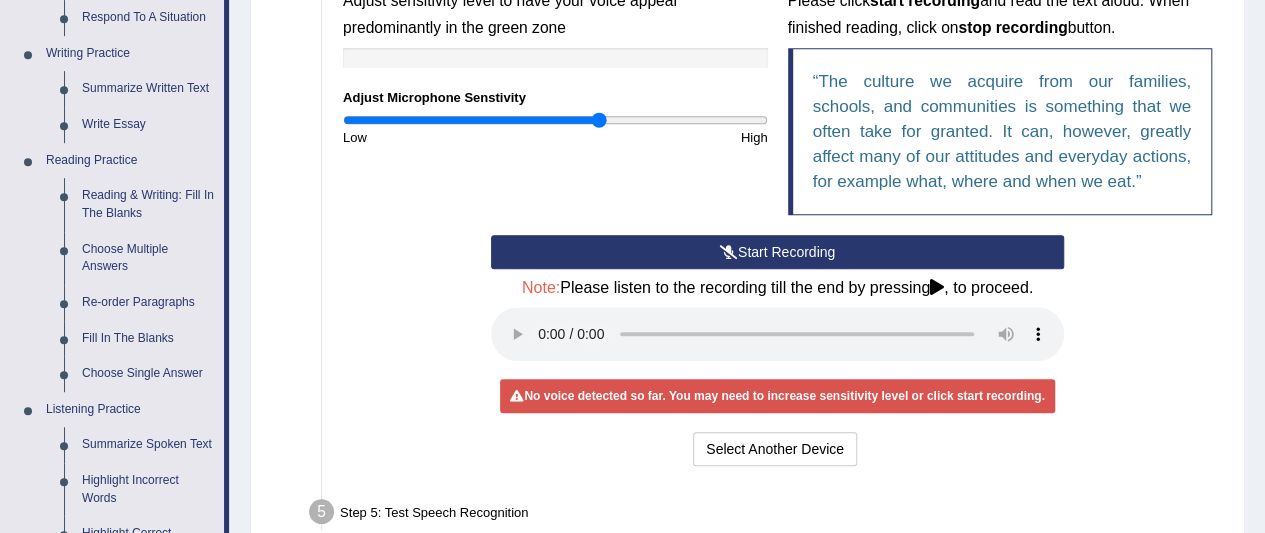 type on "1.22" 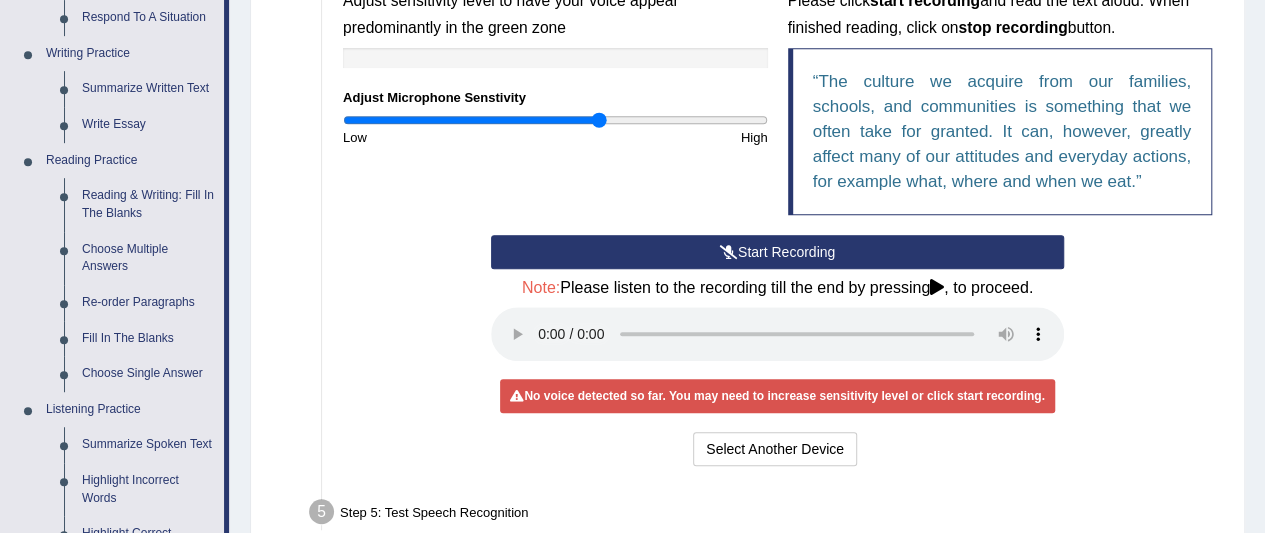 click on "Start Recording" at bounding box center (777, 252) 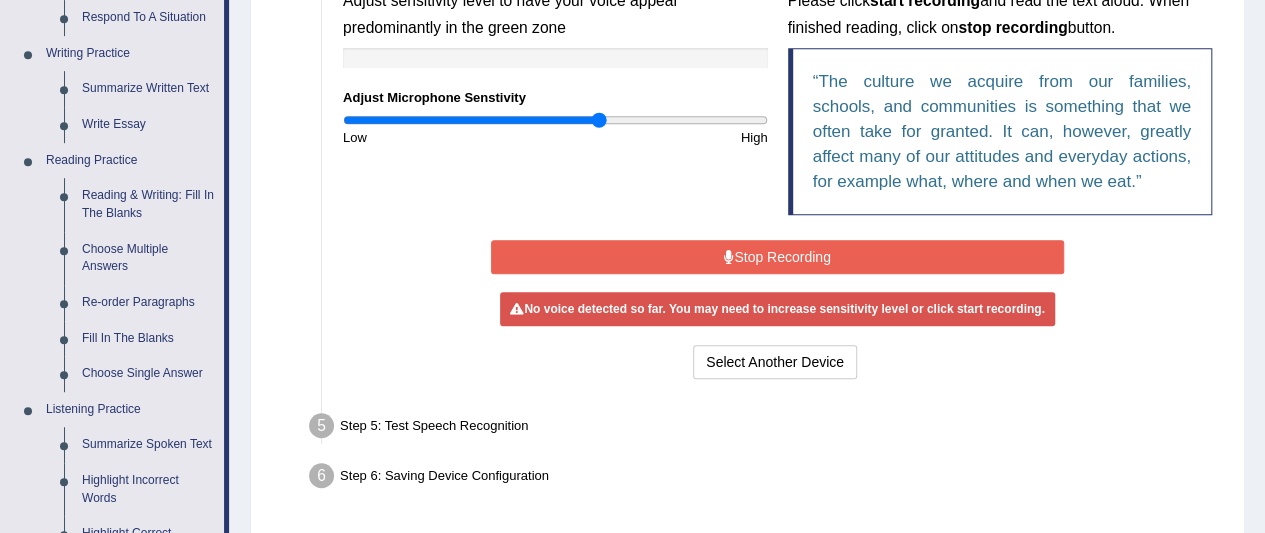 click on "Stop Recording" at bounding box center [777, 257] 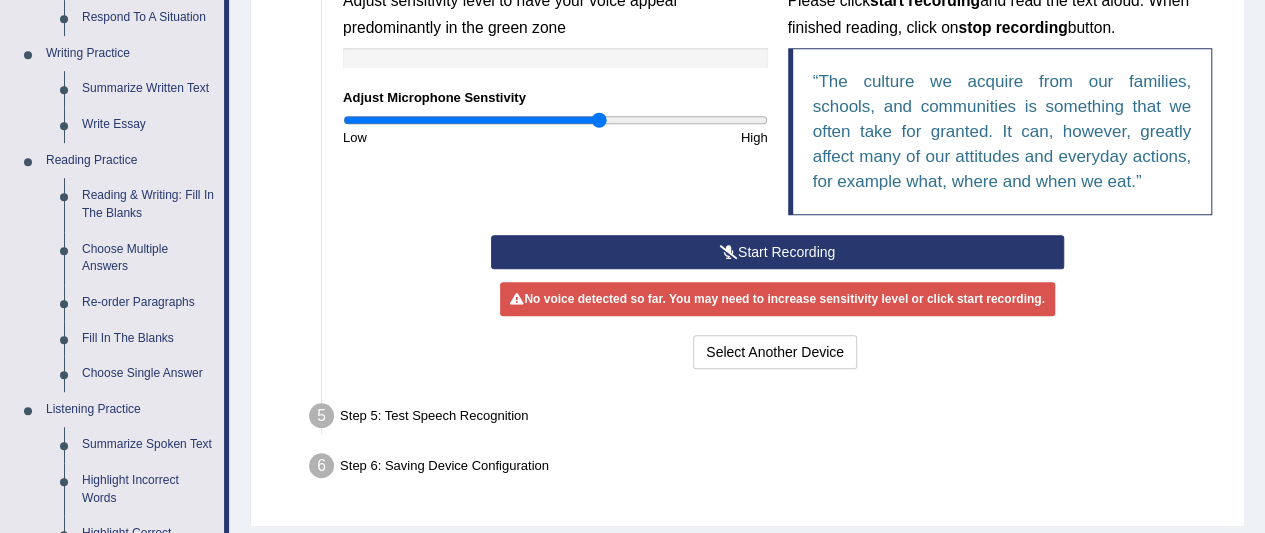 click on "Start Recording" at bounding box center [777, 252] 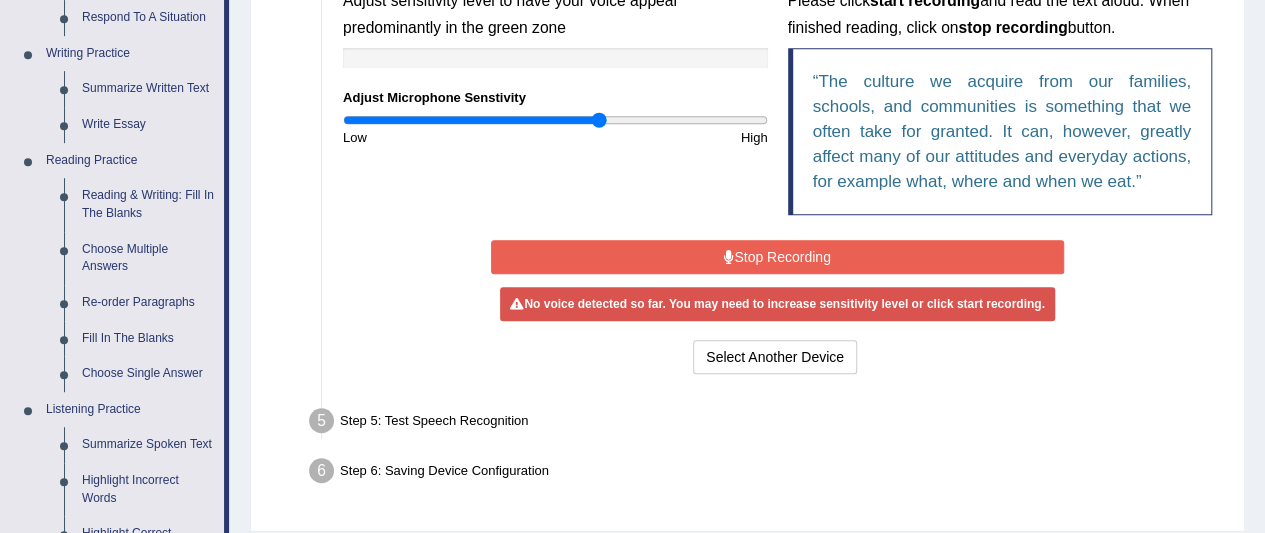 click on "Stop Recording" at bounding box center (777, 257) 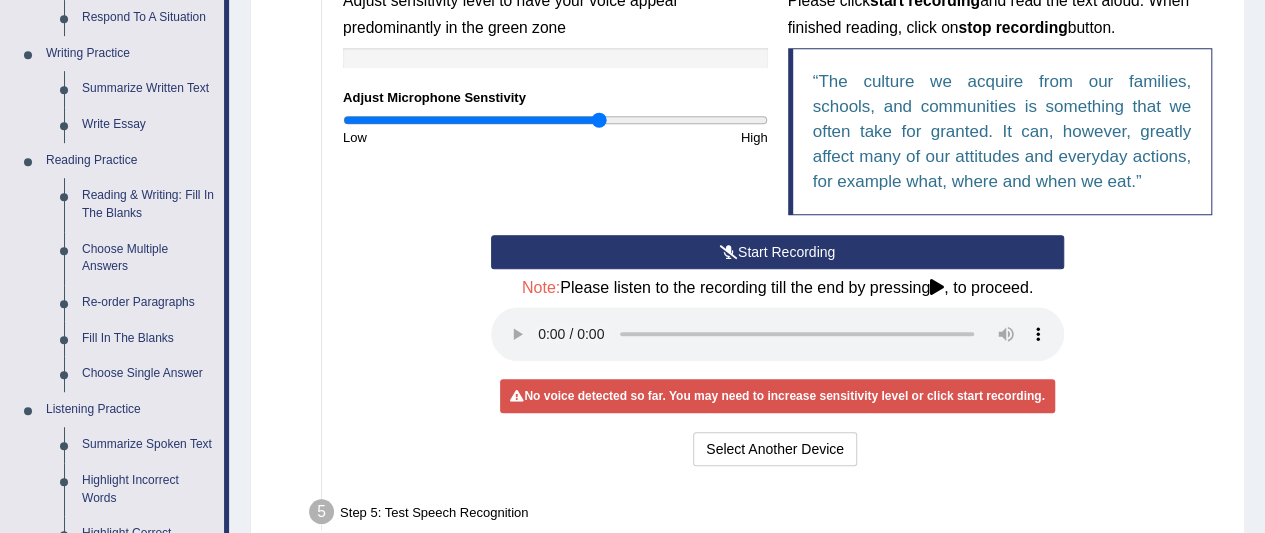 click at bounding box center (729, 252) 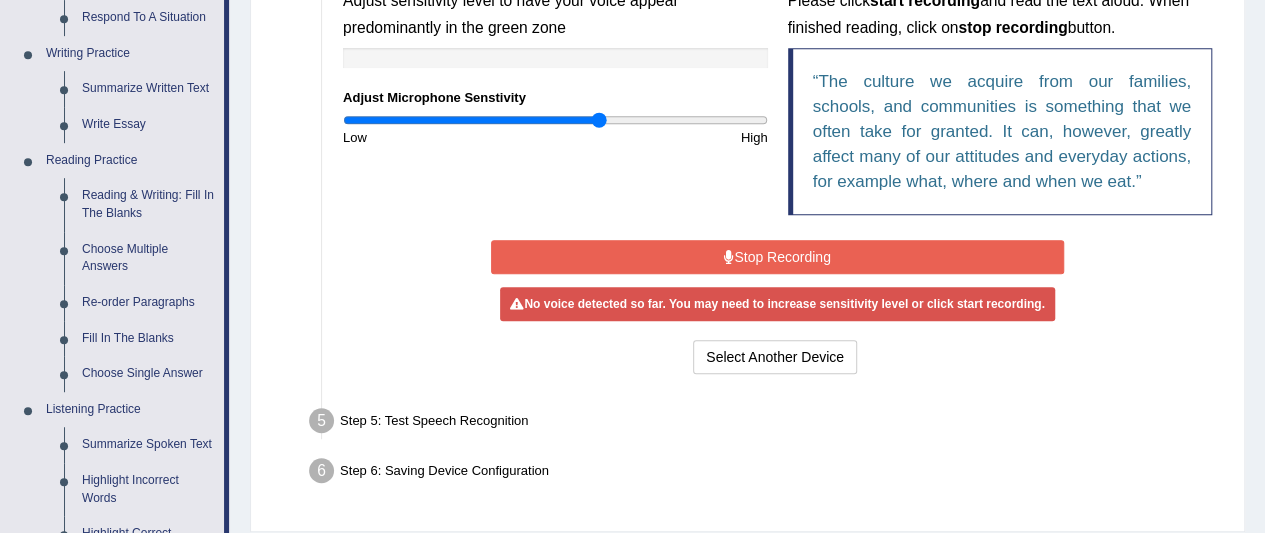 click on "Stop Recording" at bounding box center (777, 257) 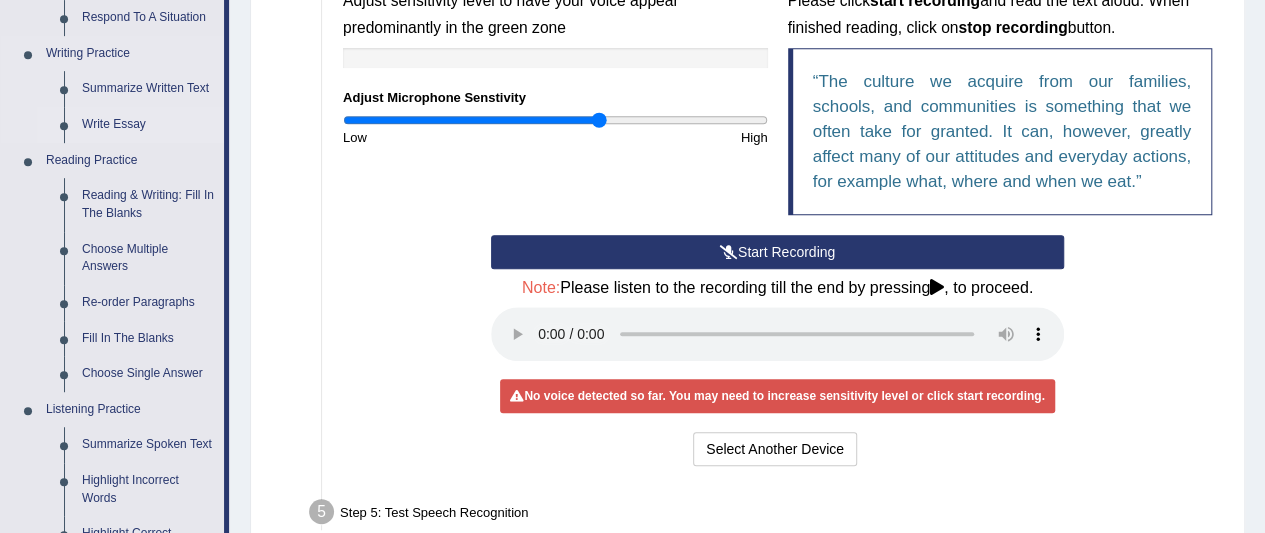 click on "Write Essay" at bounding box center [148, 125] 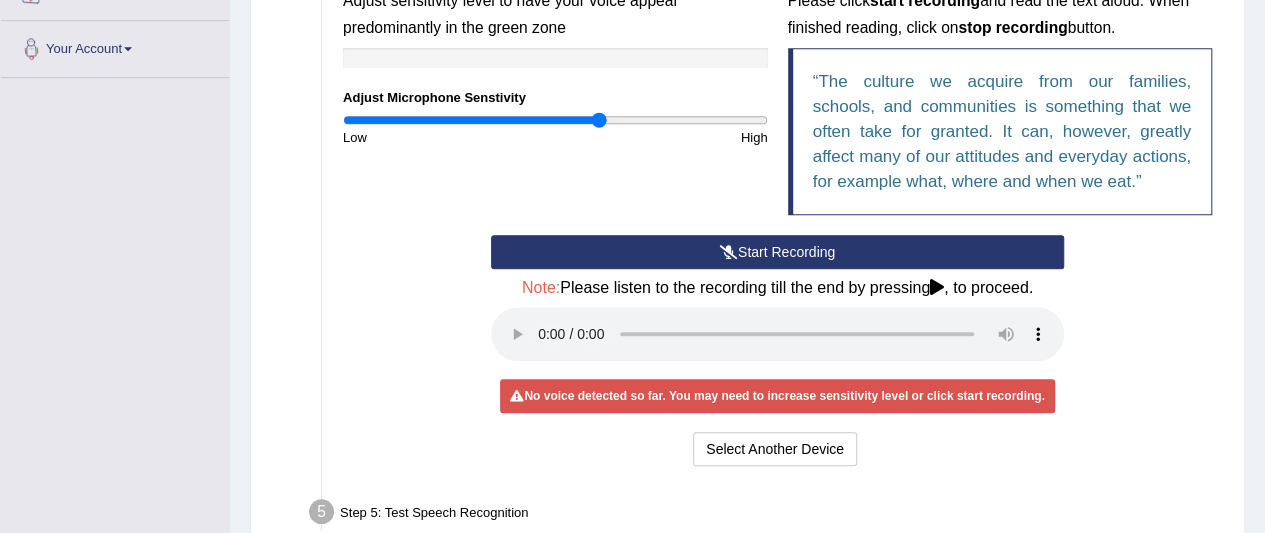 scroll, scrollTop: 517, scrollLeft: 0, axis: vertical 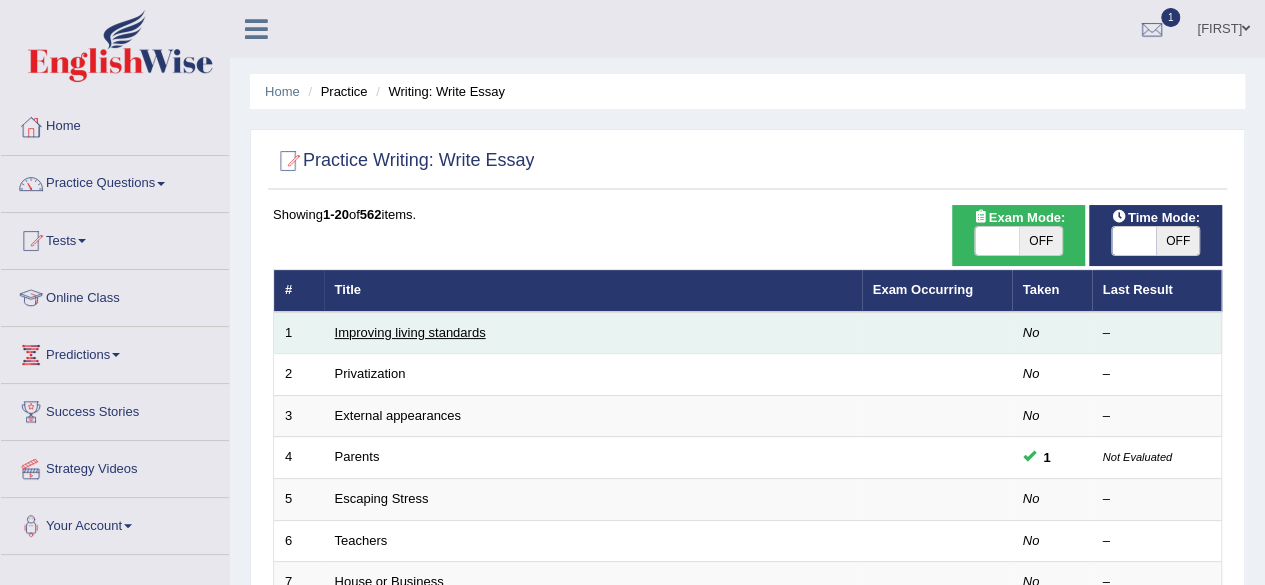 click on "Improving living standards" at bounding box center (410, 332) 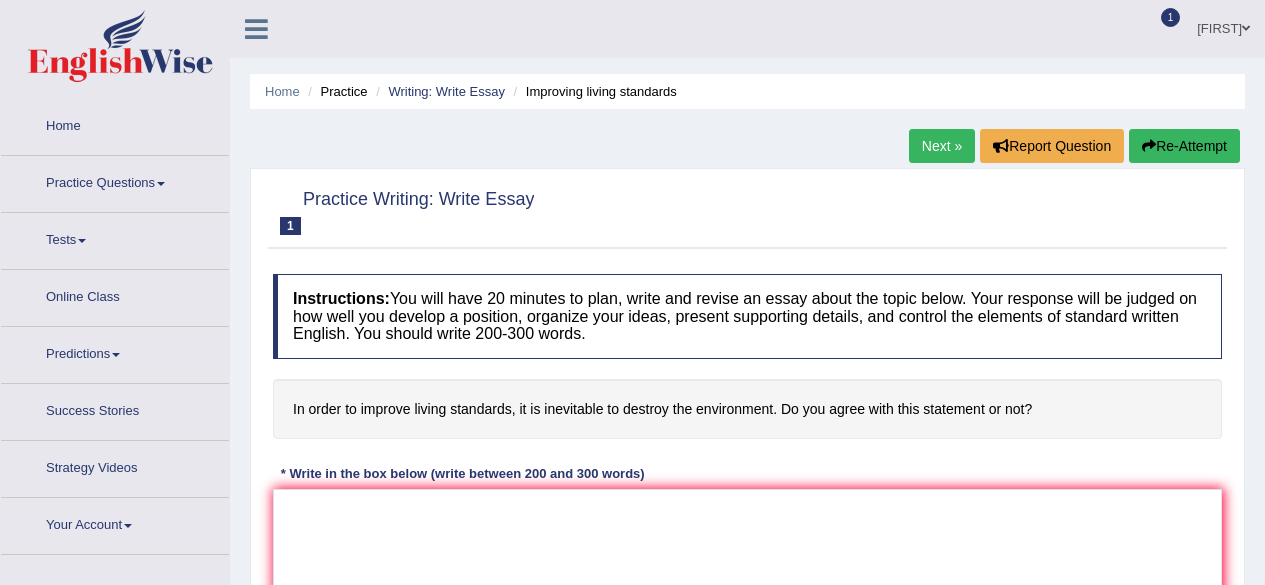 scroll, scrollTop: 0, scrollLeft: 0, axis: both 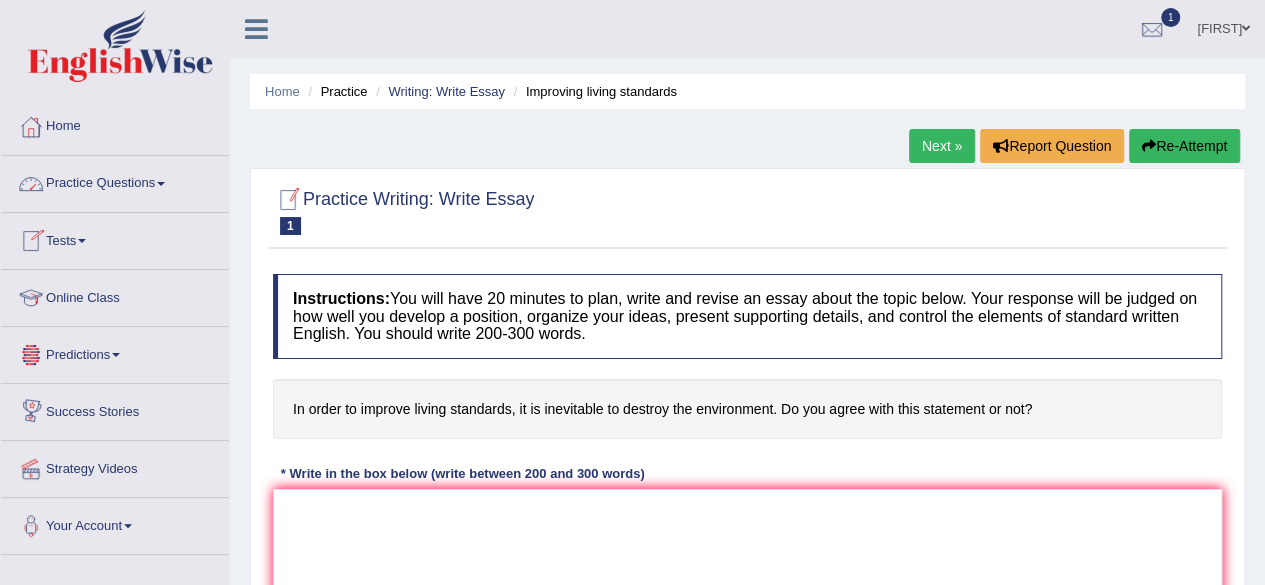 click on "Practice Questions" at bounding box center (115, 181) 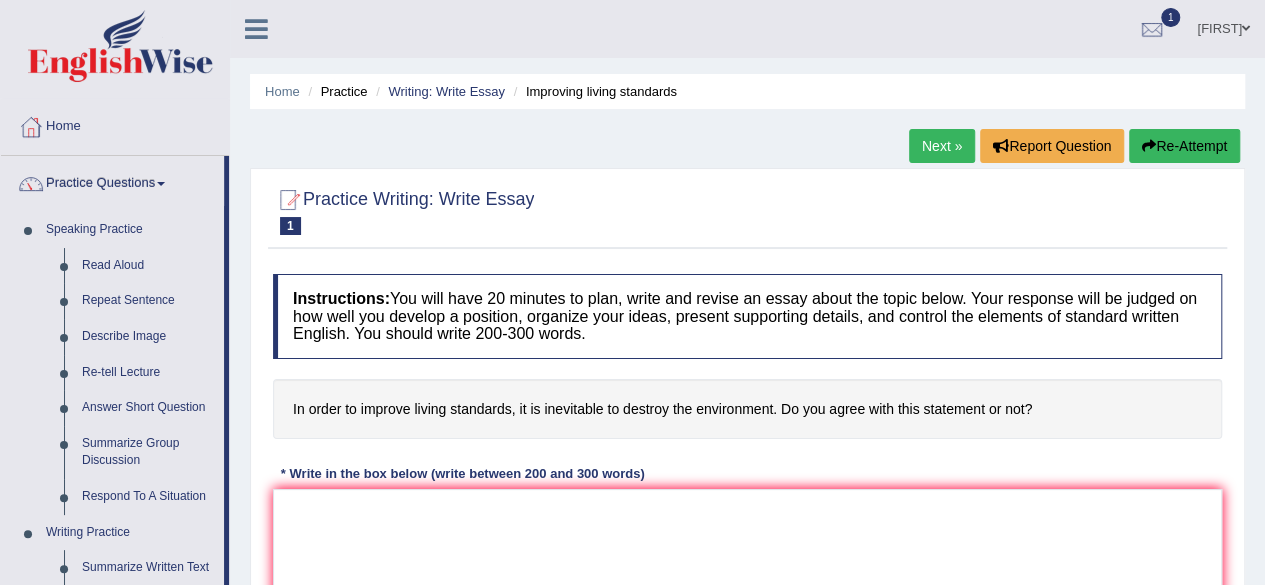 click on "Re-Attempt" at bounding box center (1184, 146) 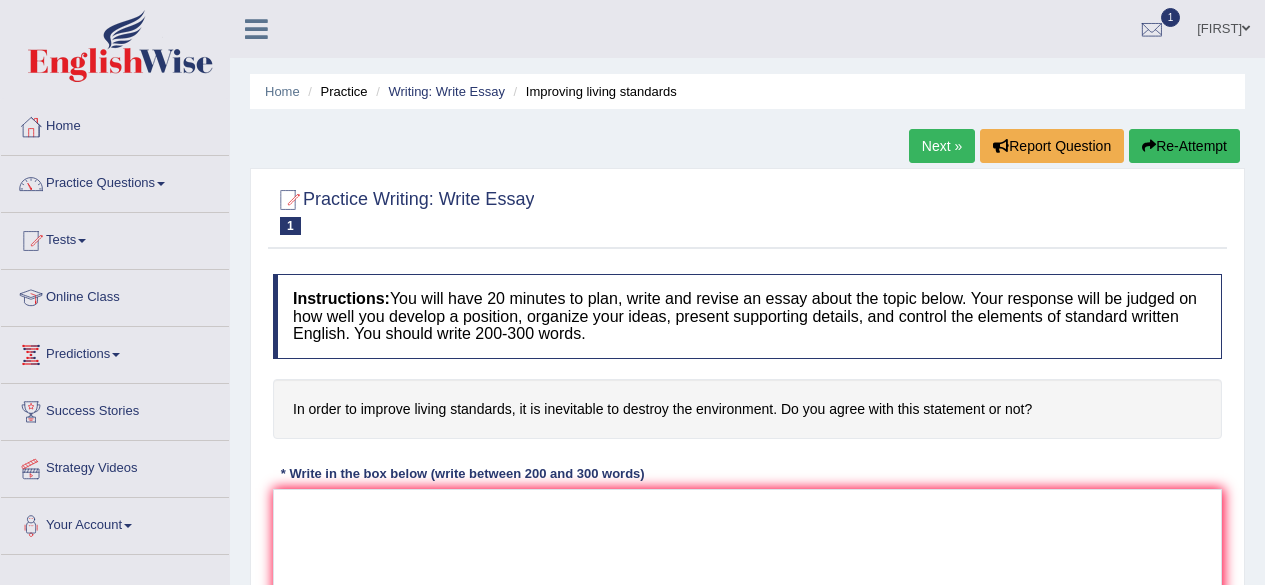 scroll, scrollTop: 0, scrollLeft: 0, axis: both 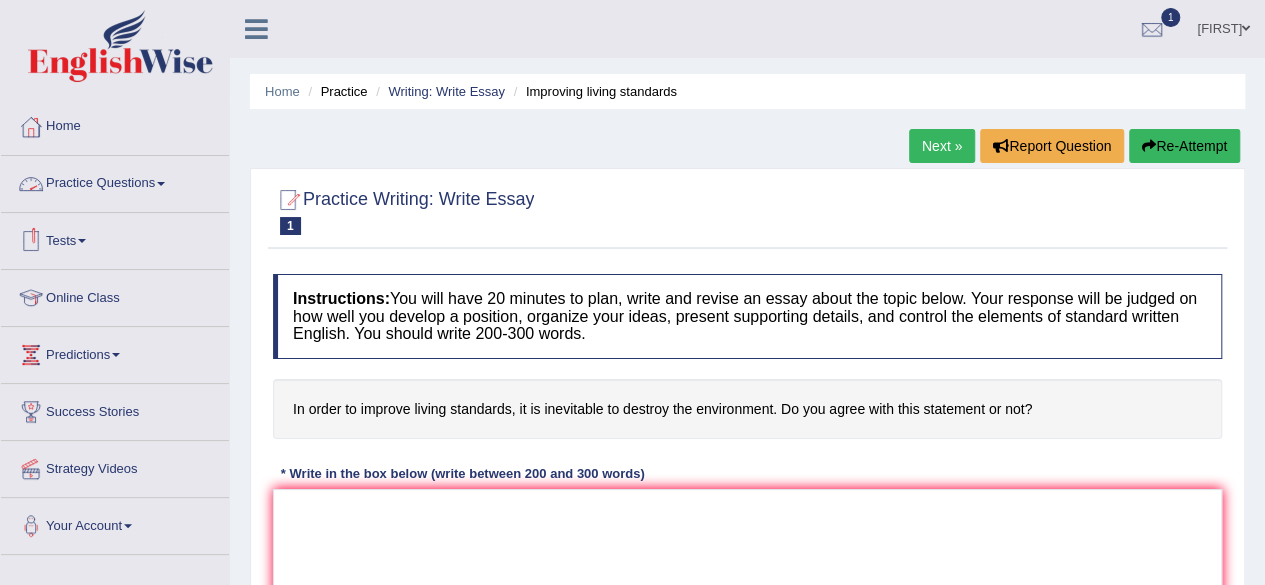 click on "Practice Questions" at bounding box center [115, 181] 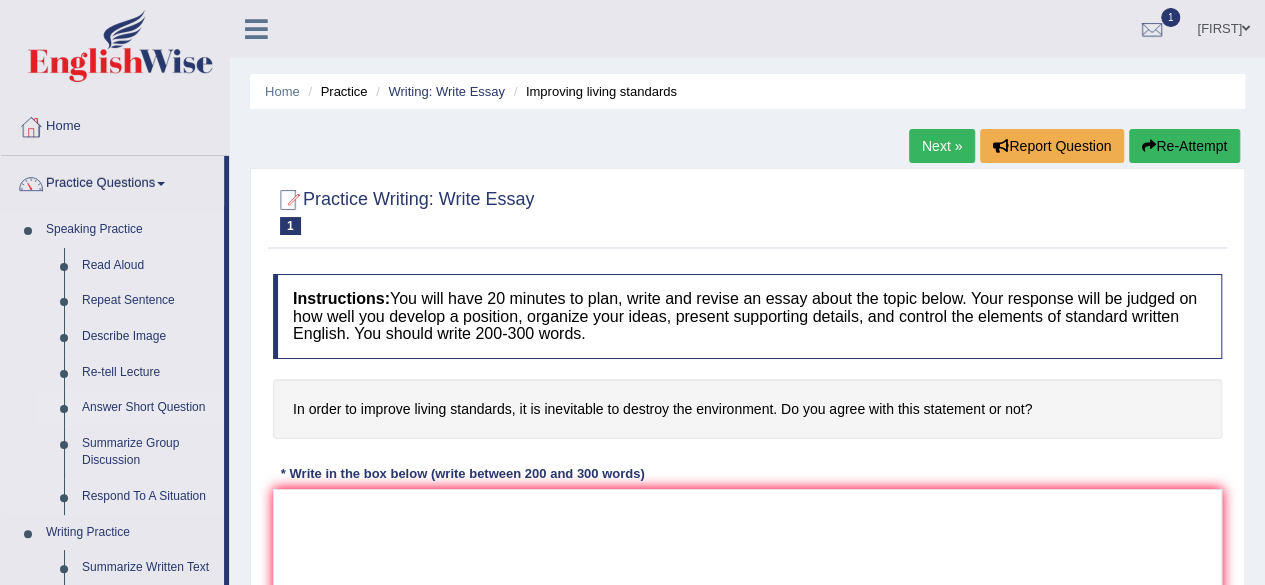 click on "Answer Short Question" at bounding box center (148, 408) 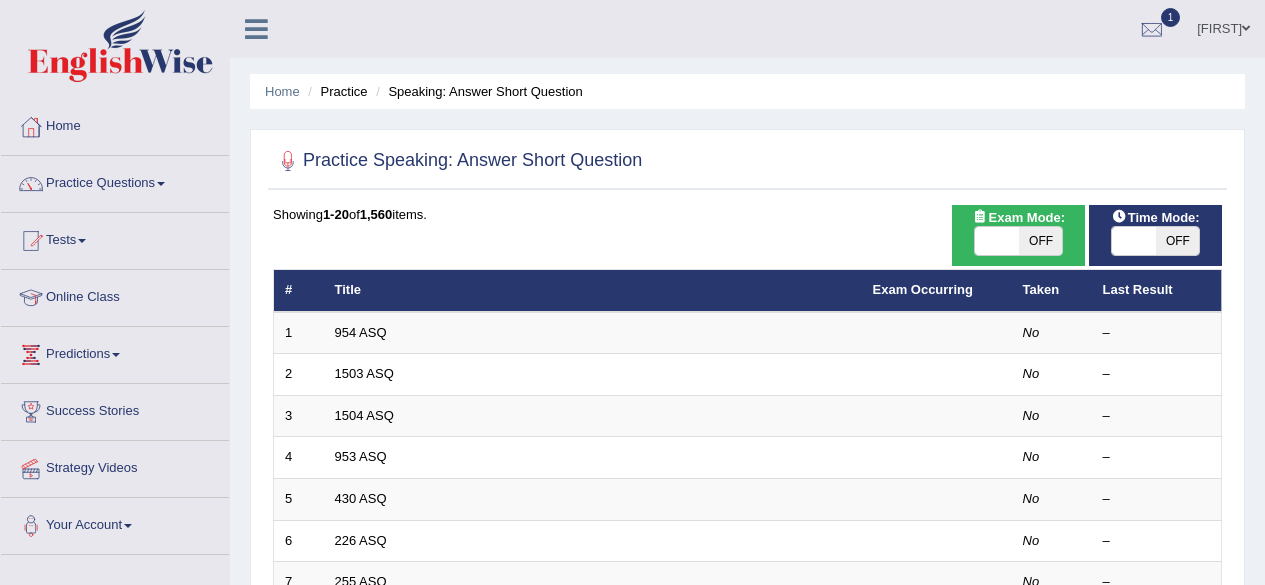scroll, scrollTop: 0, scrollLeft: 0, axis: both 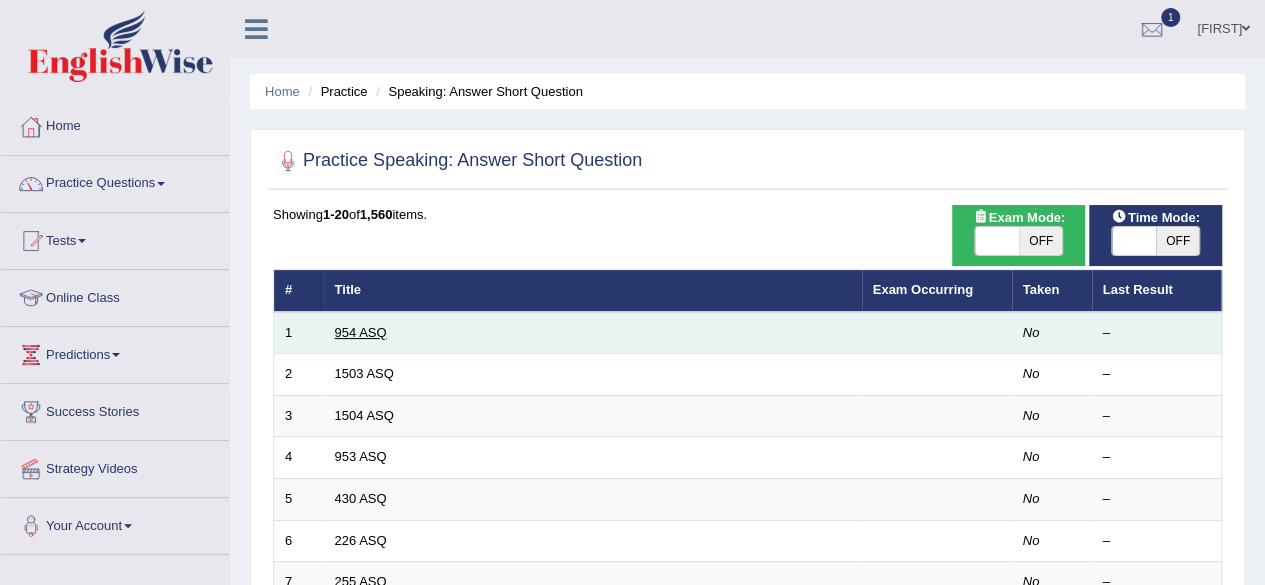click on "954 ASQ" at bounding box center [361, 332] 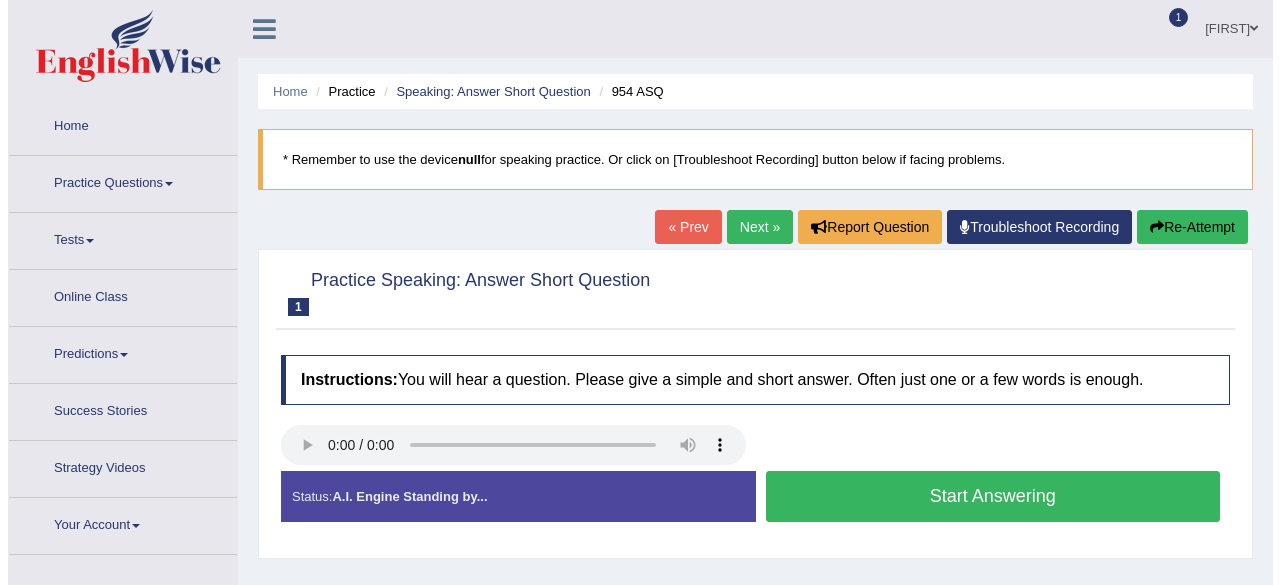 scroll, scrollTop: 0, scrollLeft: 0, axis: both 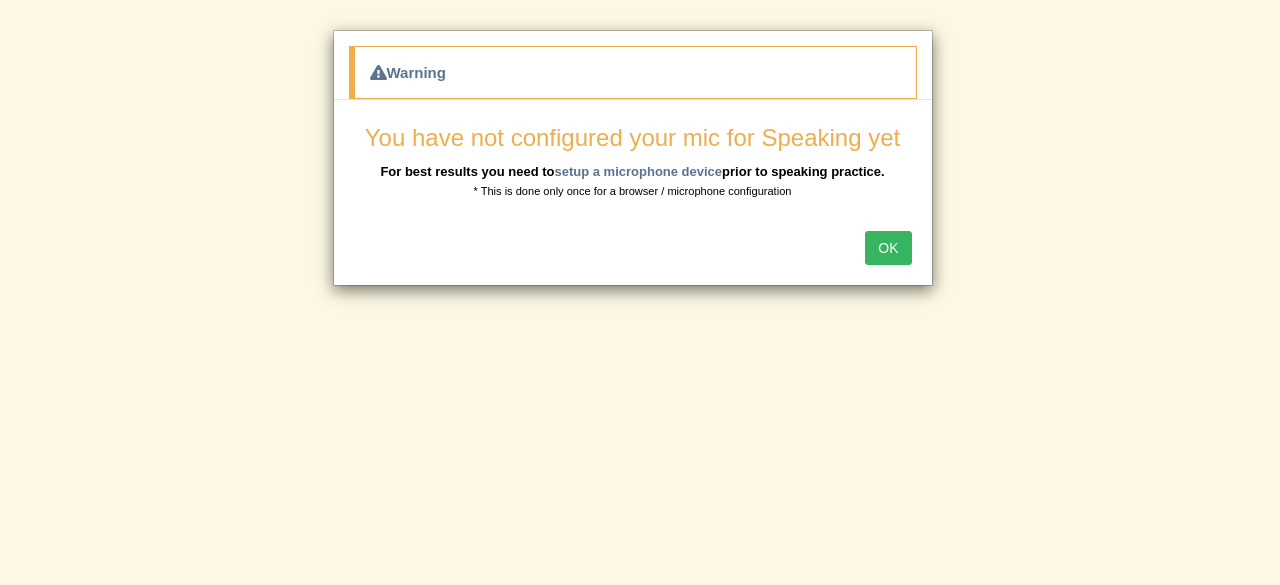 click on "OK" at bounding box center [888, 248] 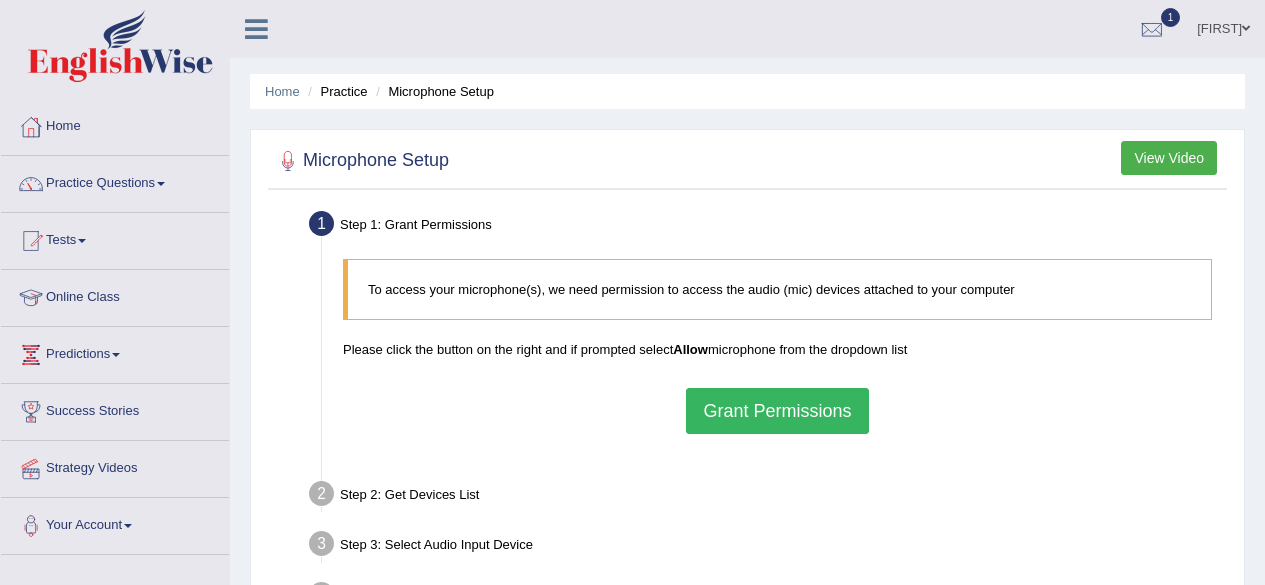 scroll, scrollTop: 0, scrollLeft: 0, axis: both 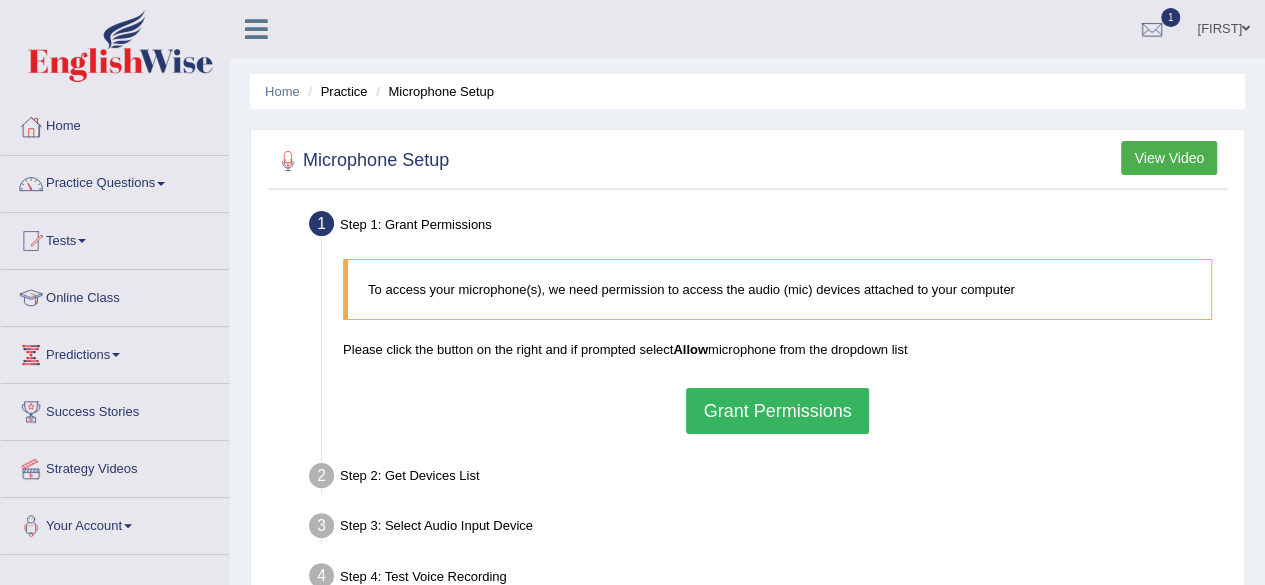 click on "Grant Permissions" at bounding box center (777, 411) 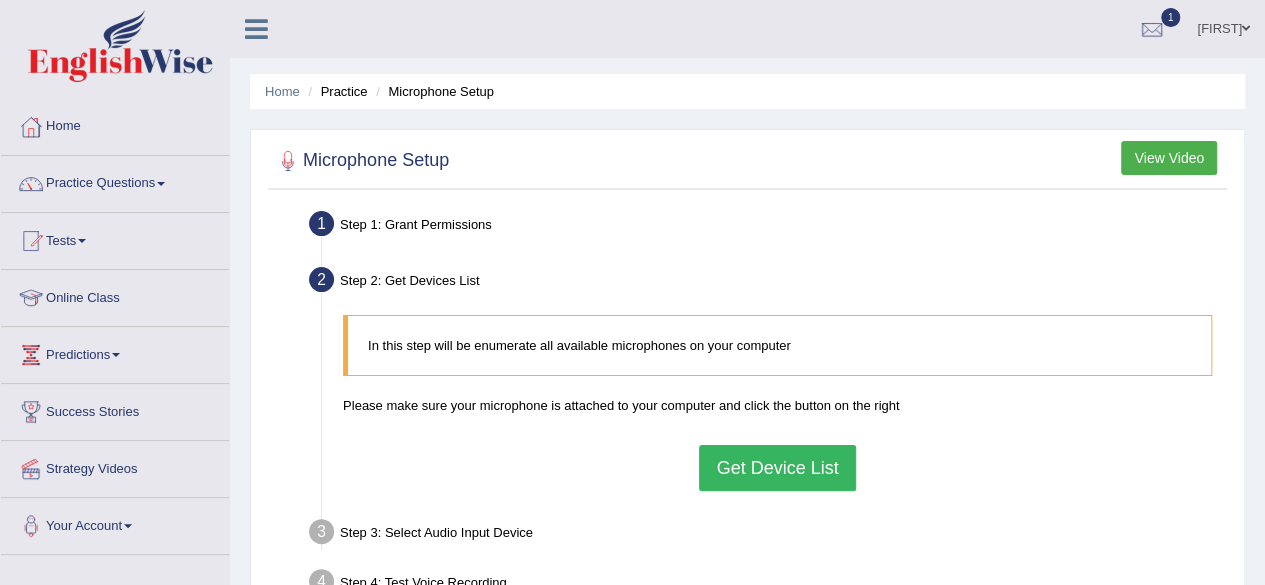 click on "Get Device List" at bounding box center [777, 468] 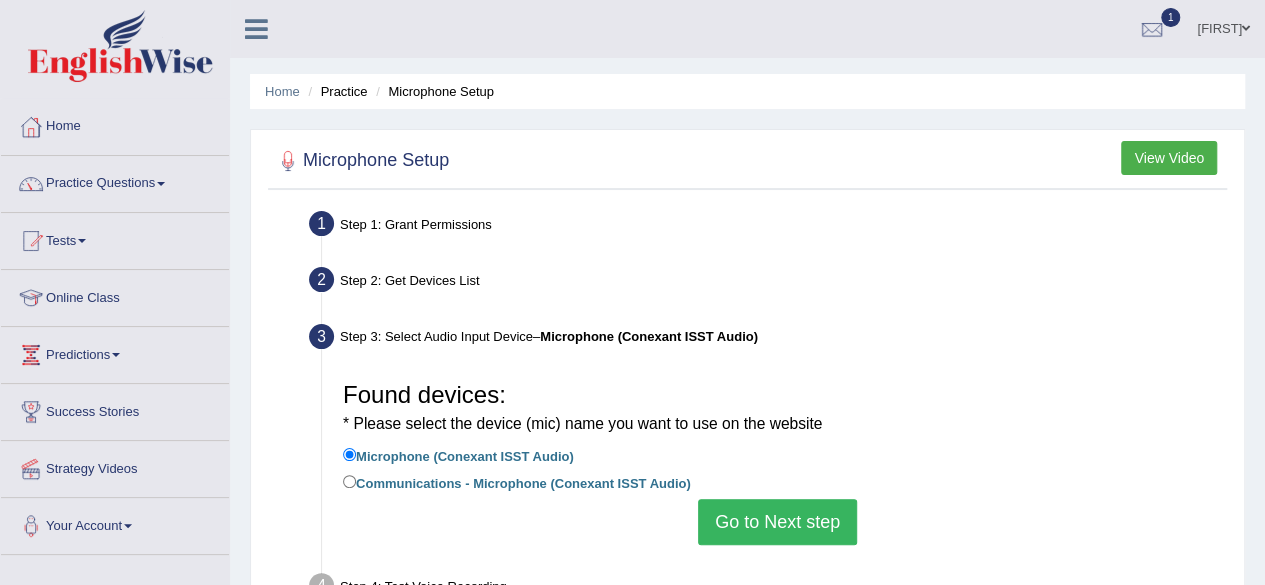 click on "Go to Next step" at bounding box center (777, 522) 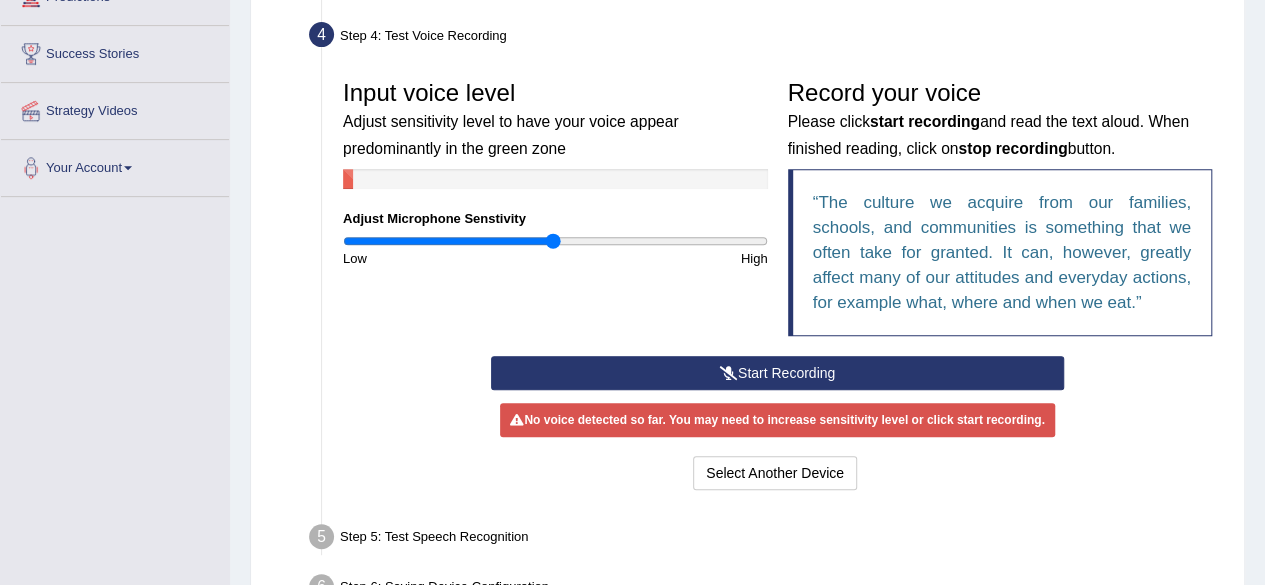 scroll, scrollTop: 366, scrollLeft: 0, axis: vertical 